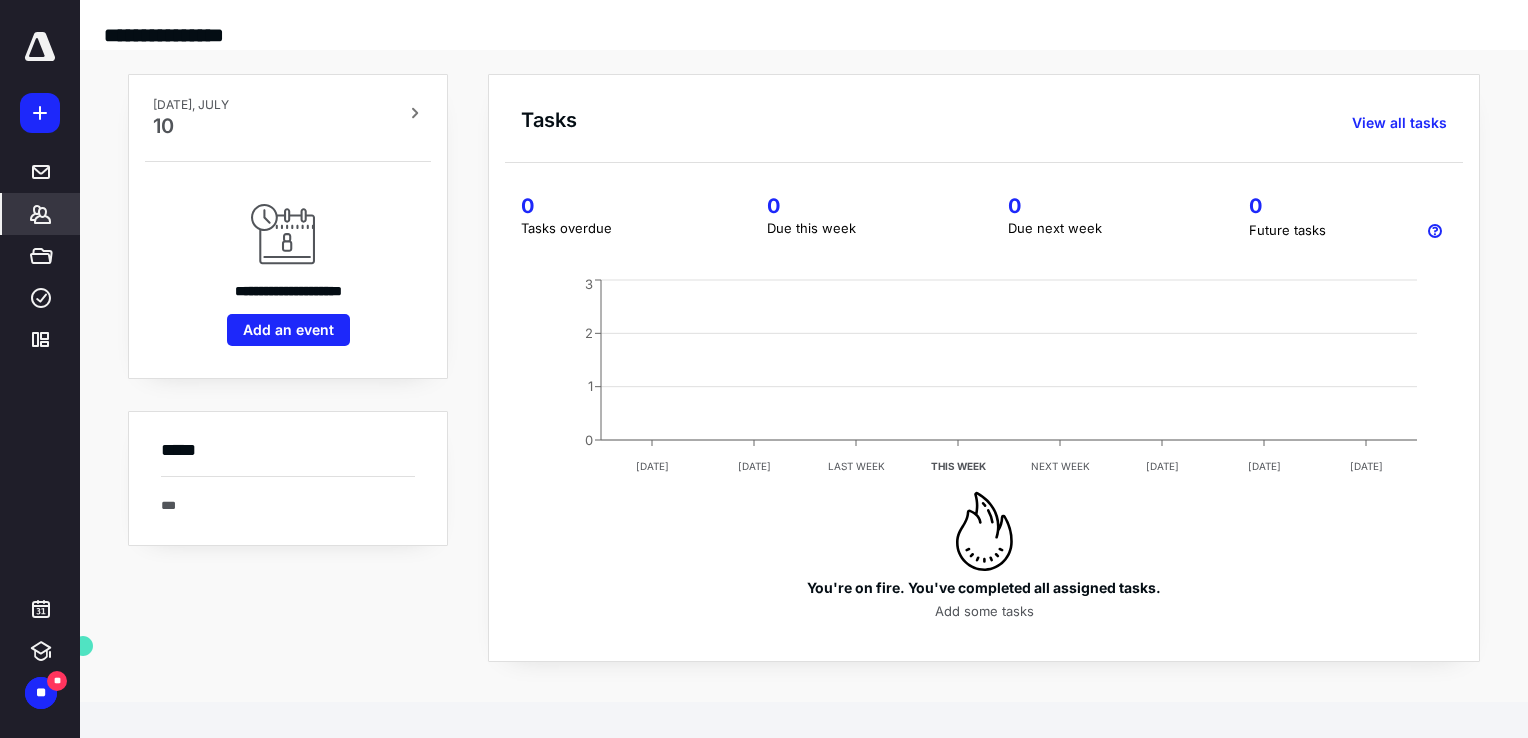 scroll, scrollTop: 0, scrollLeft: 0, axis: both 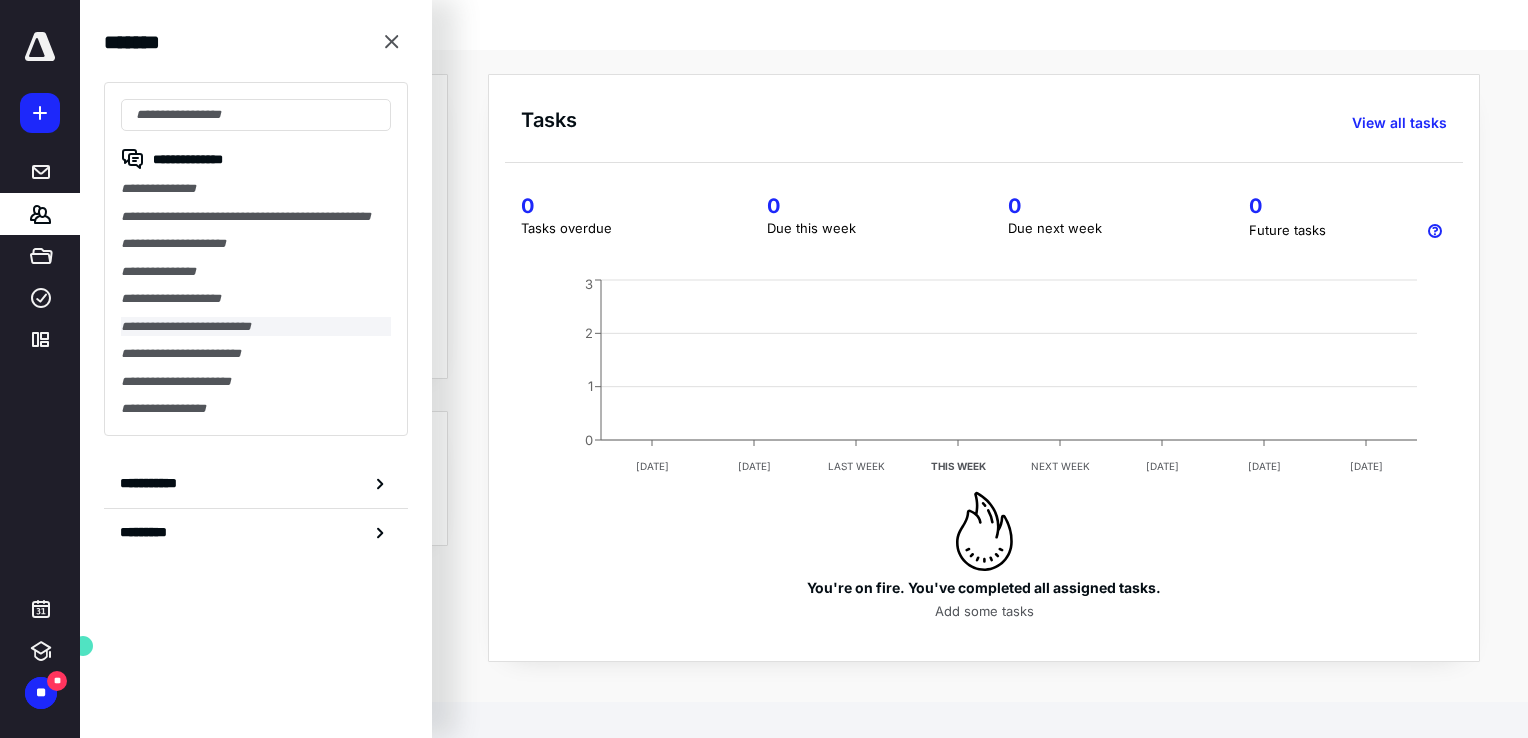click on "**********" at bounding box center (256, 327) 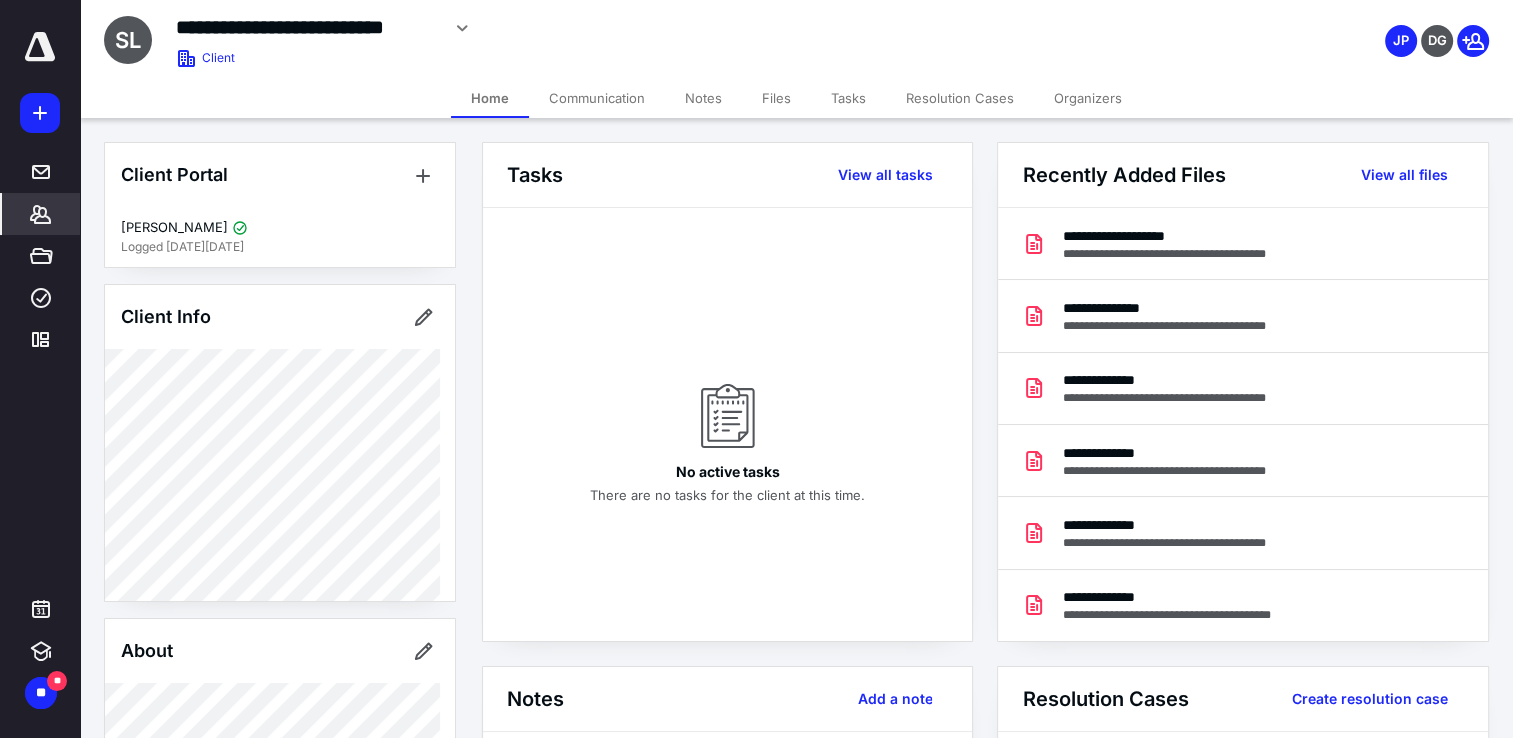drag, startPoint x: 768, startPoint y: 96, endPoint x: 791, endPoint y: 136, distance: 46.141087 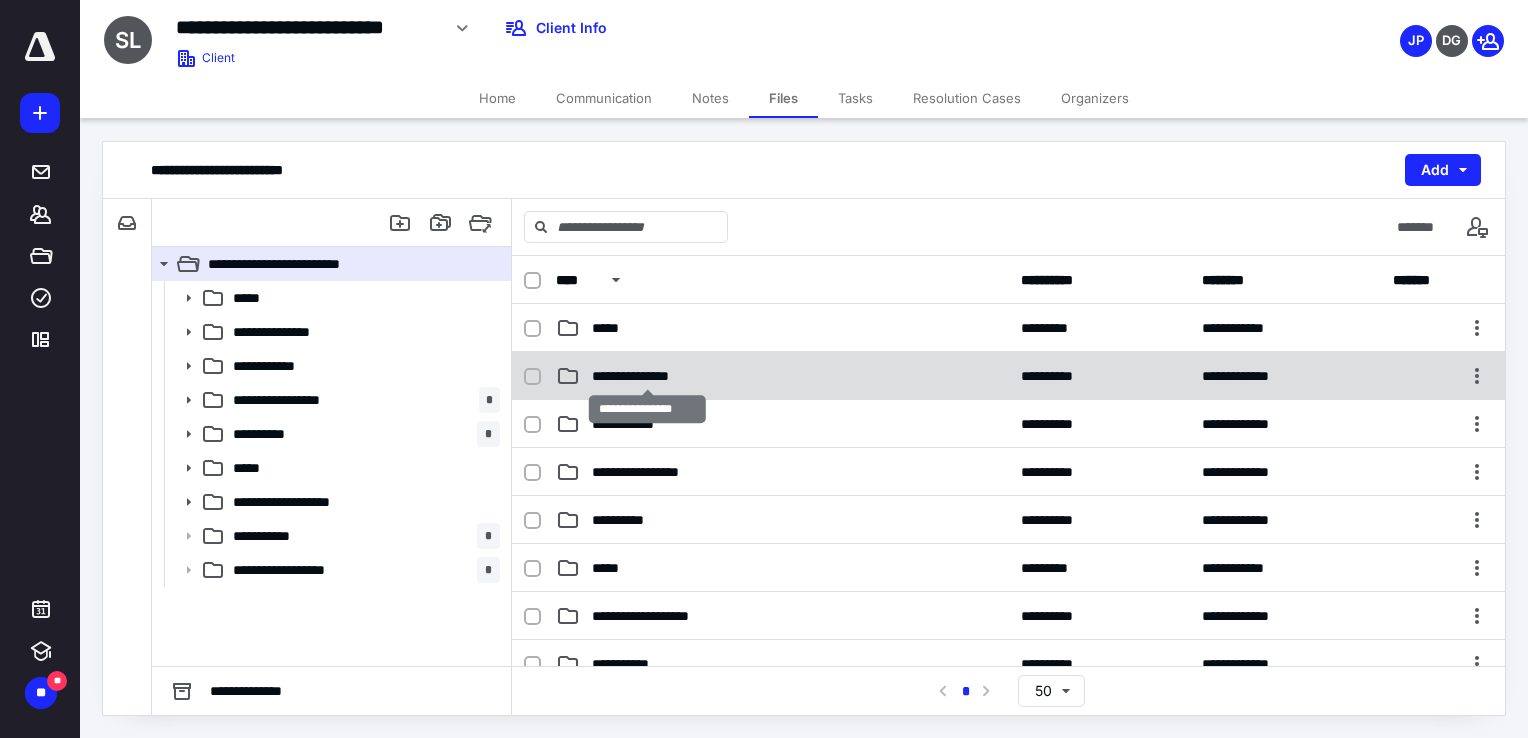 click on "**********" at bounding box center (648, 376) 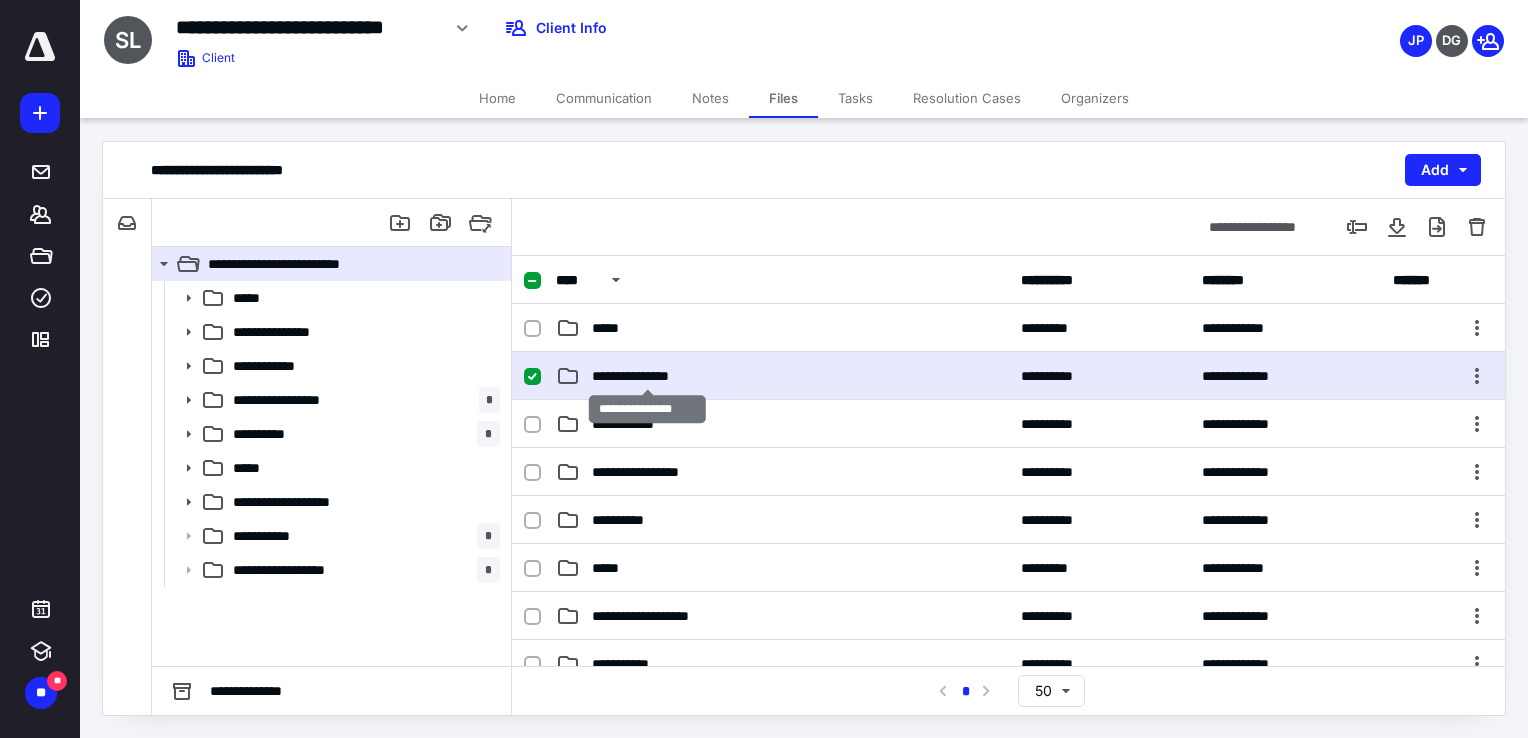 click on "**********" at bounding box center (648, 376) 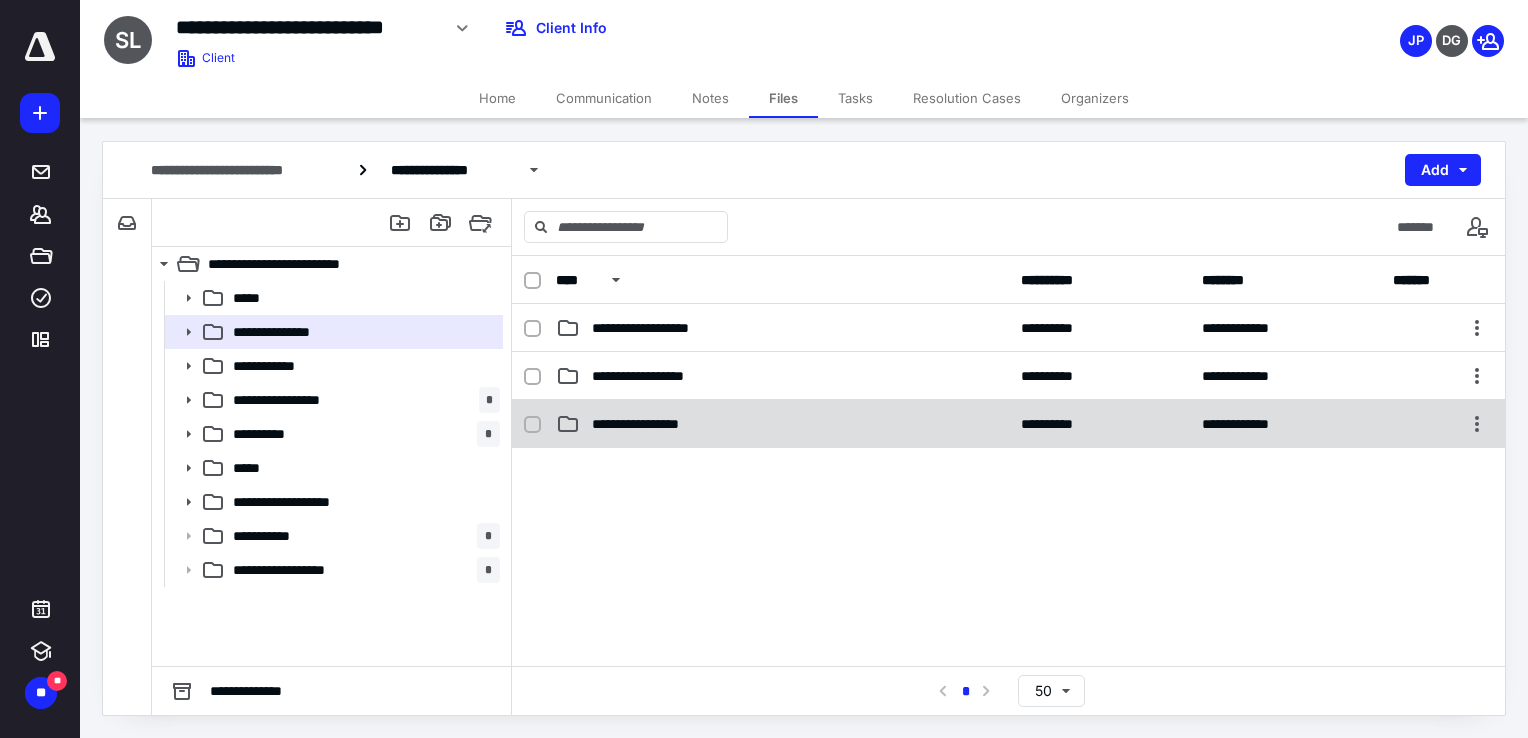 click on "**********" at bounding box center (782, 424) 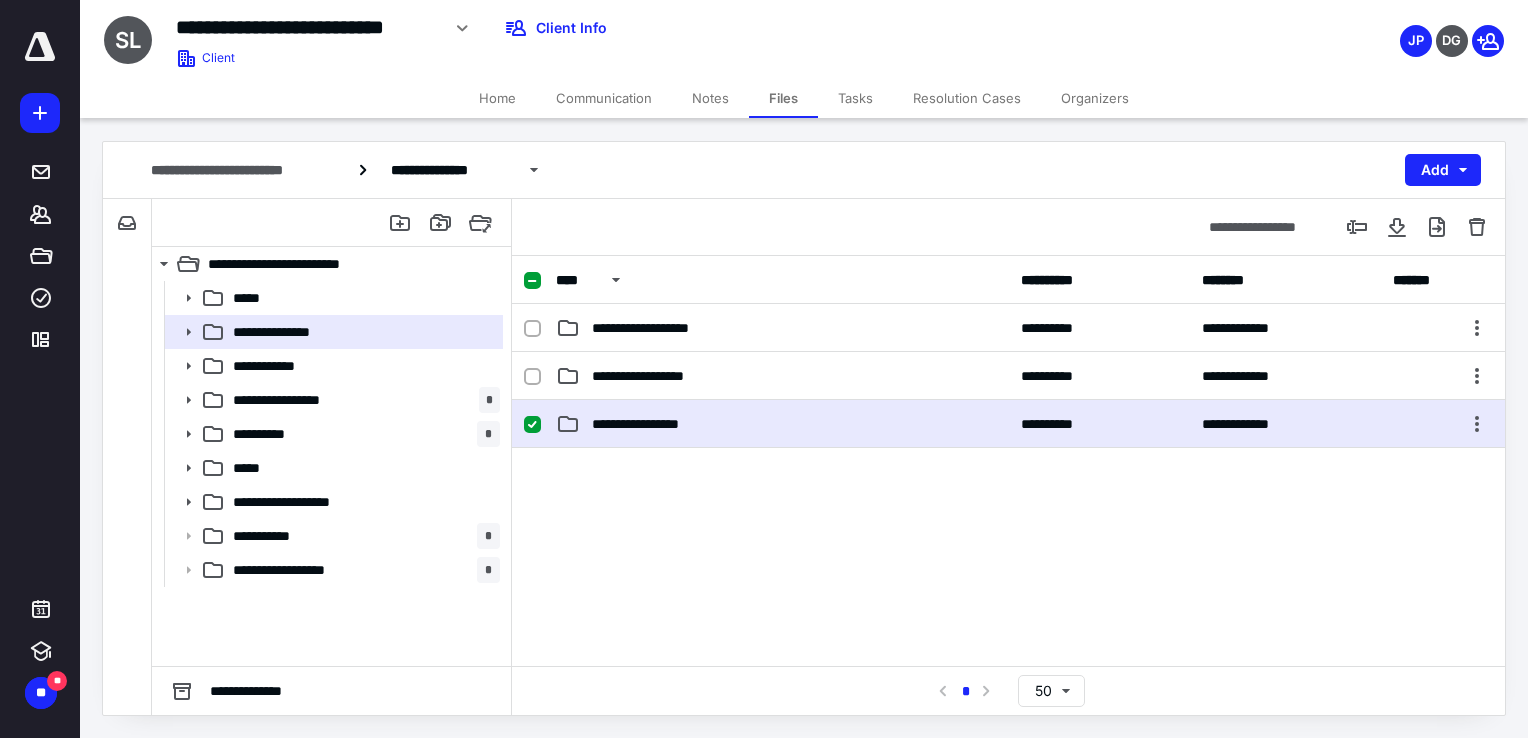 click on "**********" at bounding box center (782, 424) 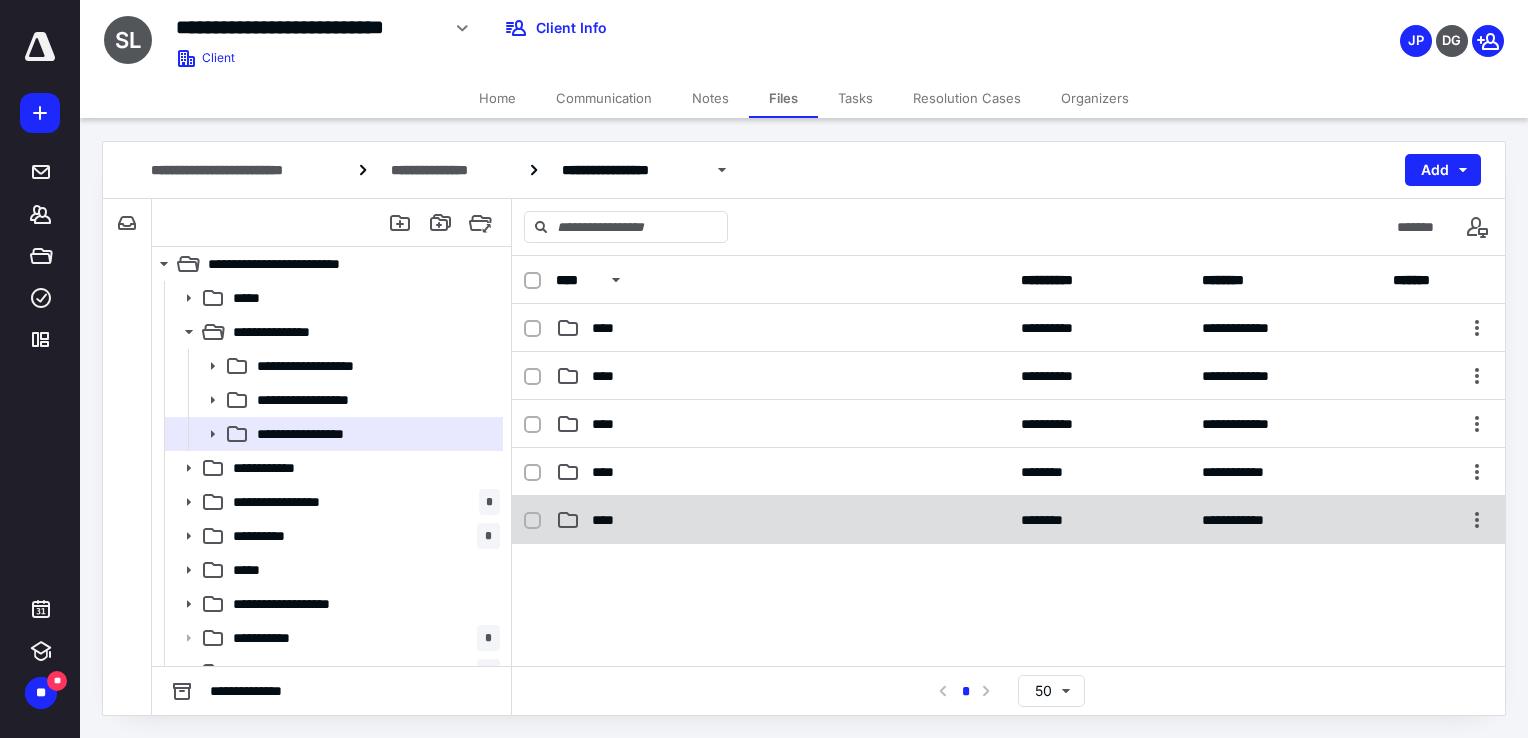 click on "****" at bounding box center (782, 520) 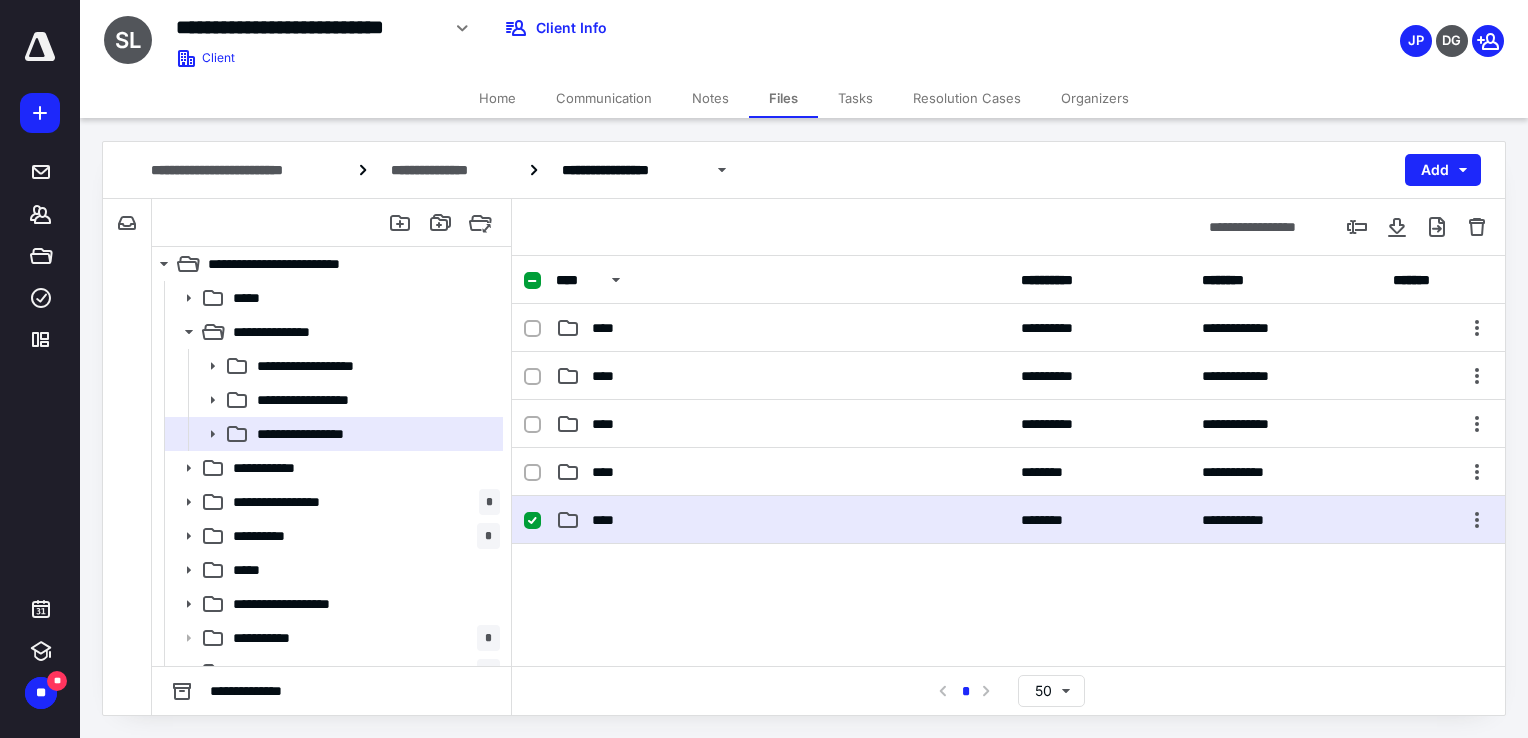 click on "****" at bounding box center (782, 520) 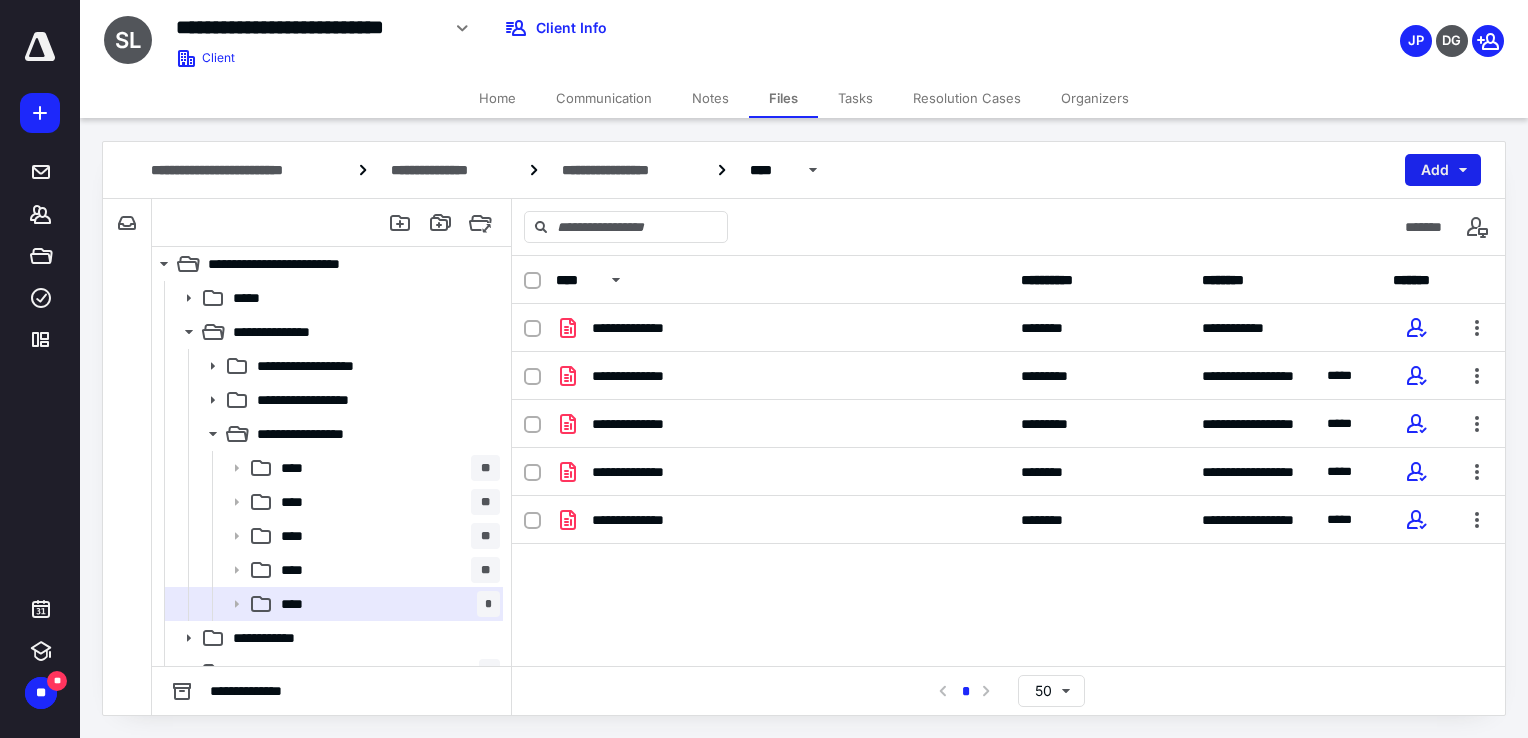 drag, startPoint x: 1460, startPoint y: 173, endPoint x: 1444, endPoint y: 184, distance: 19.416489 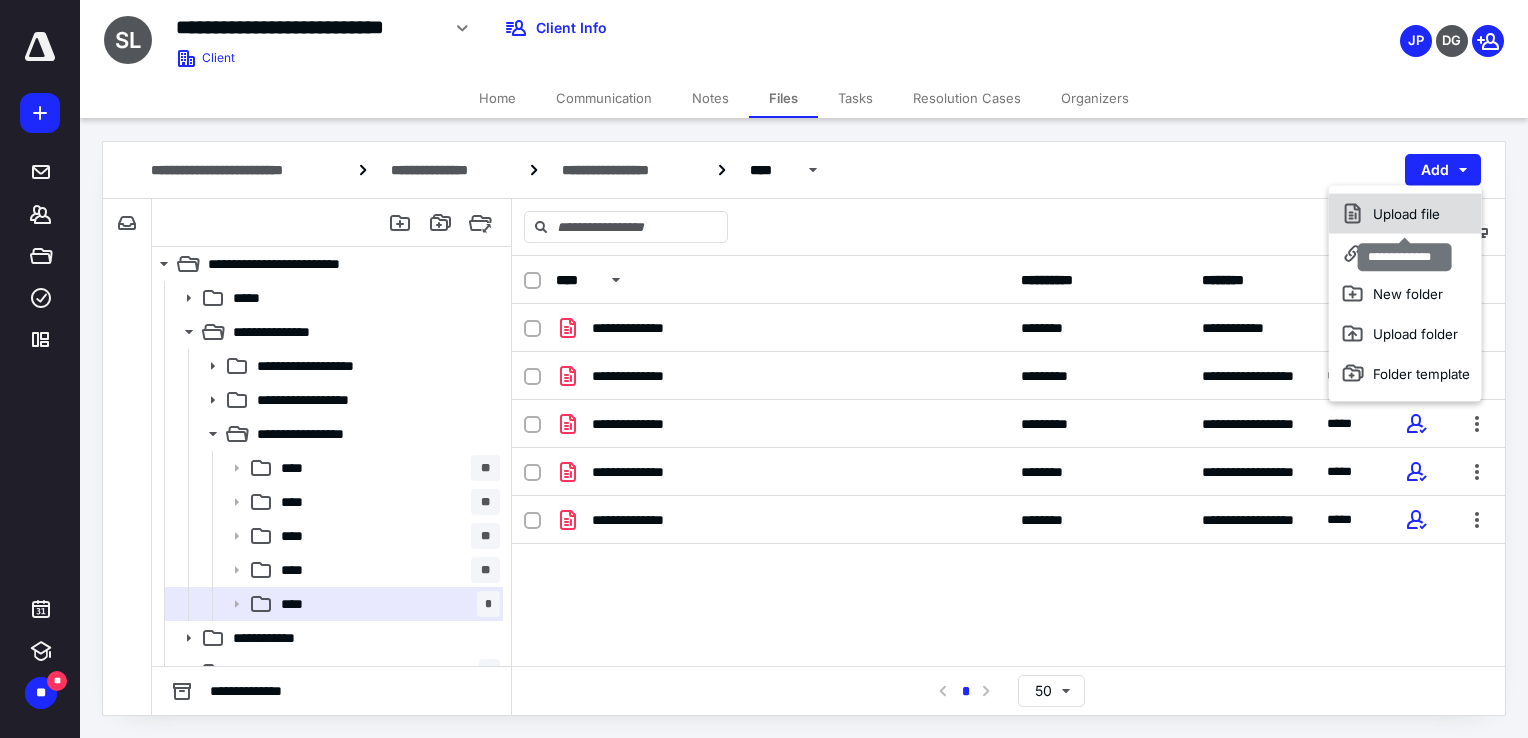 click on "Upload file" at bounding box center [1405, 214] 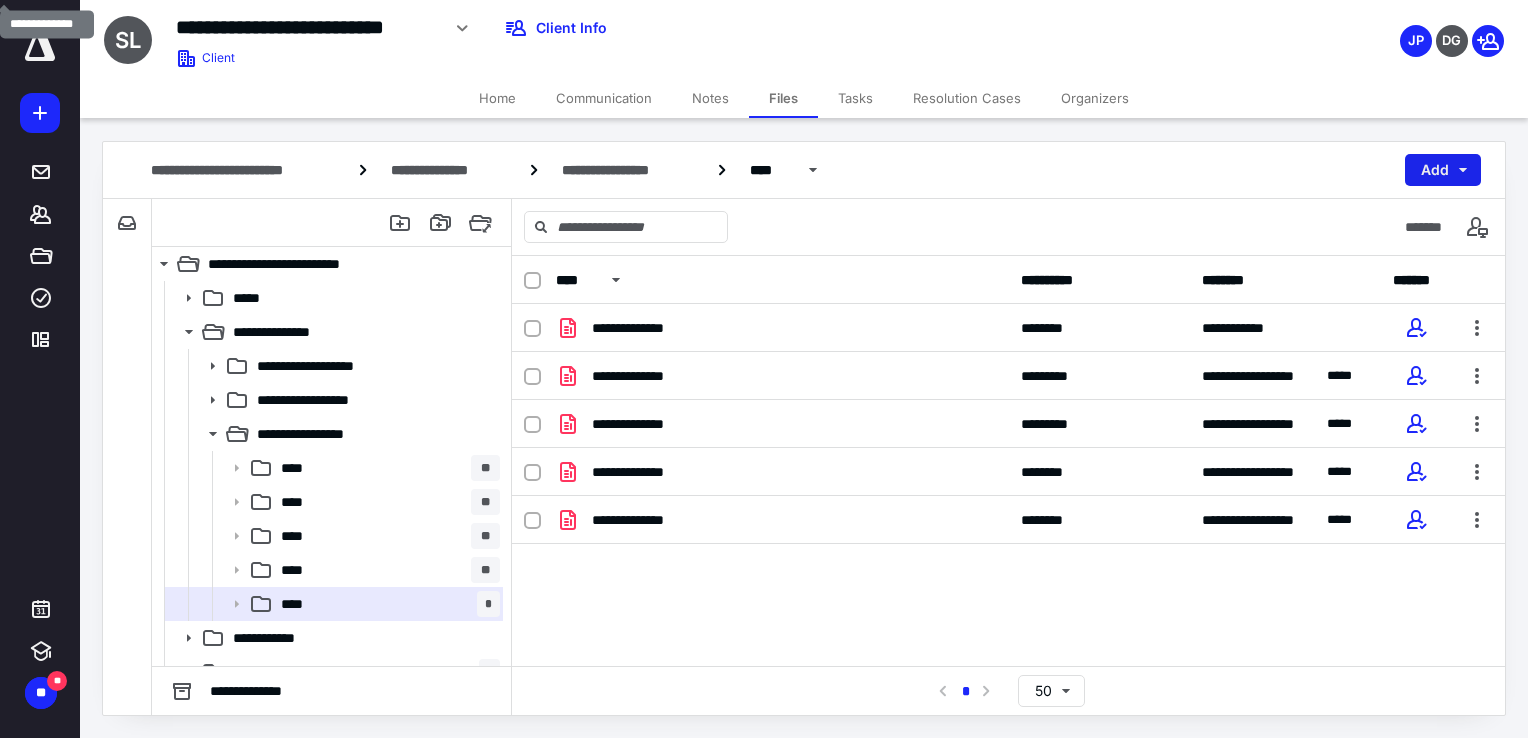 click on "Add" at bounding box center (1443, 170) 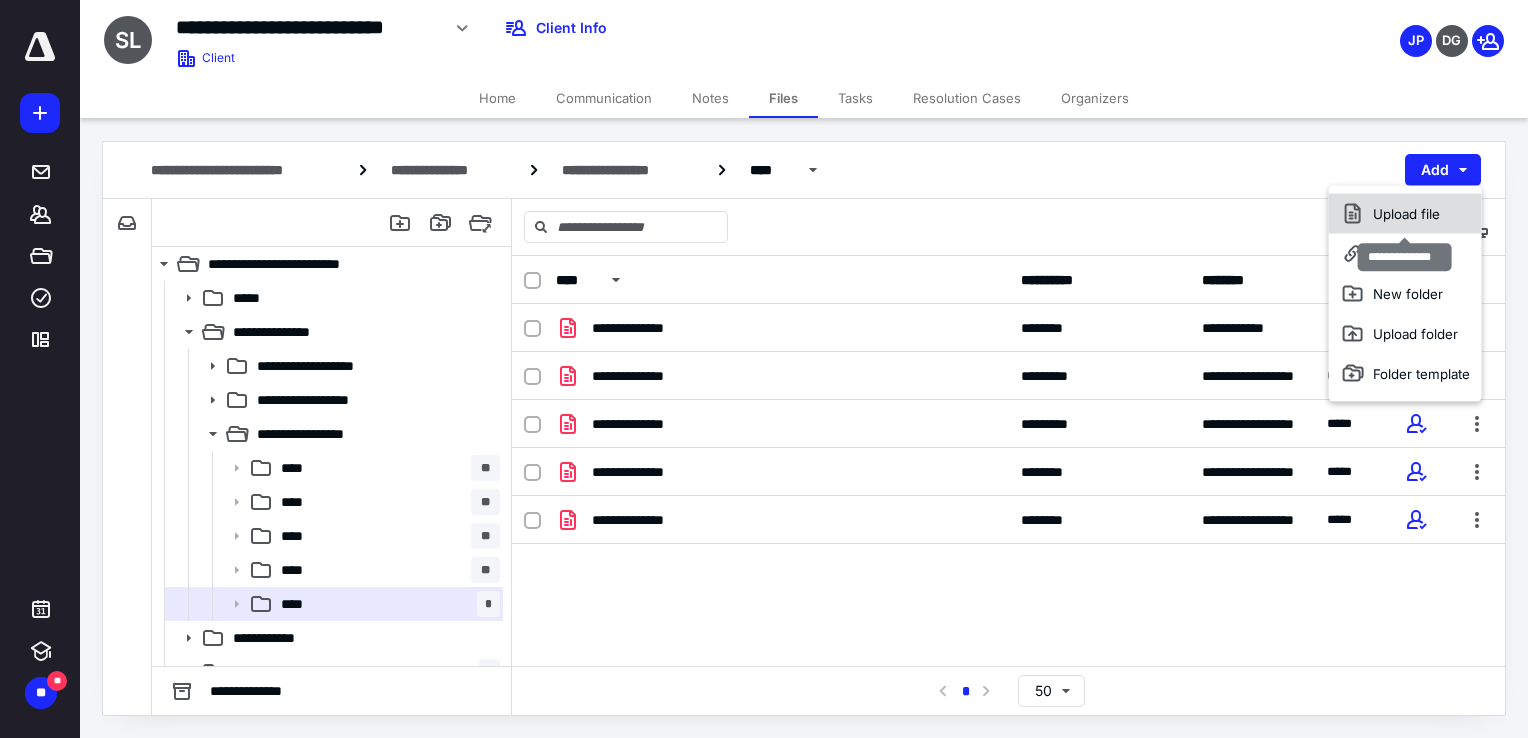 click on "Upload file" at bounding box center [1405, 214] 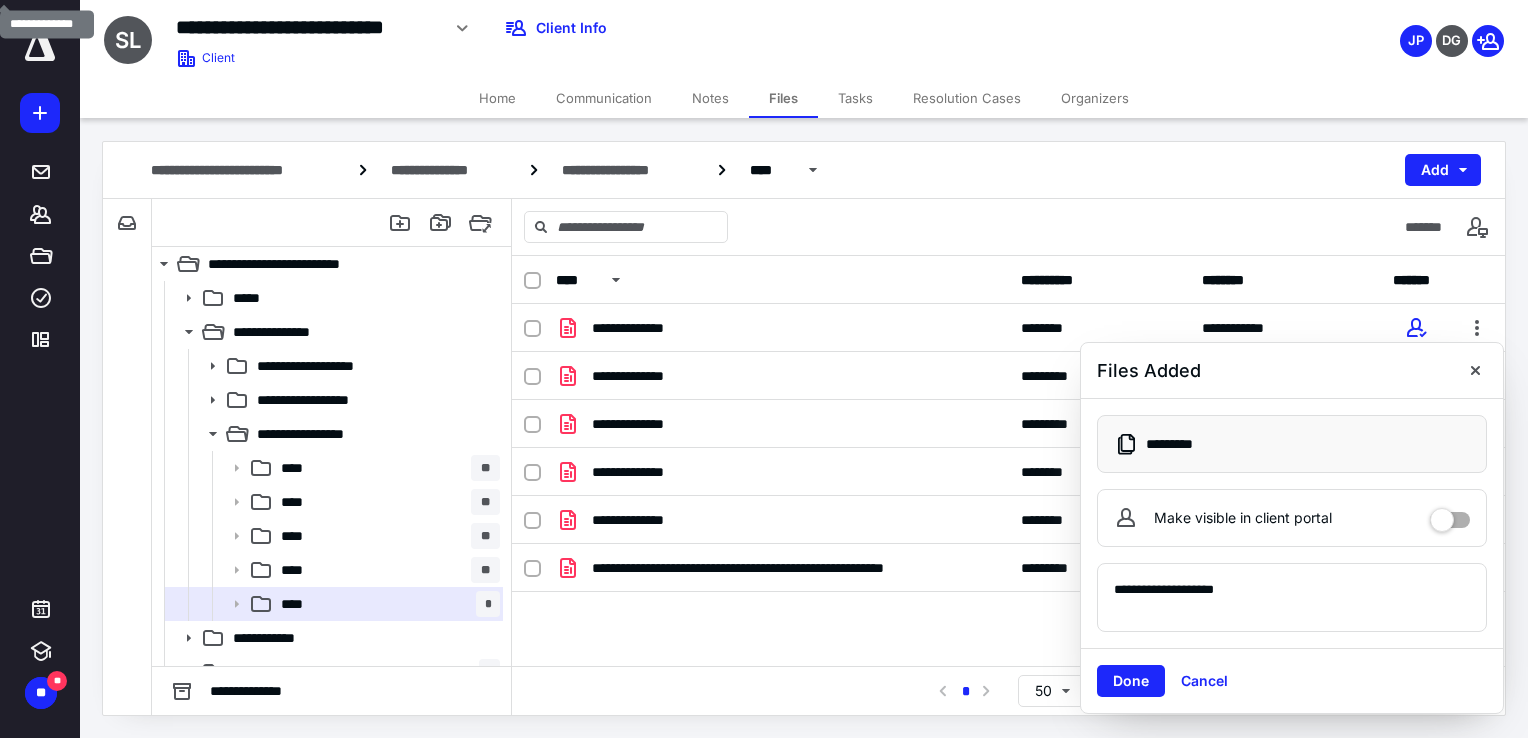 click on "**********" at bounding box center [794, 568] 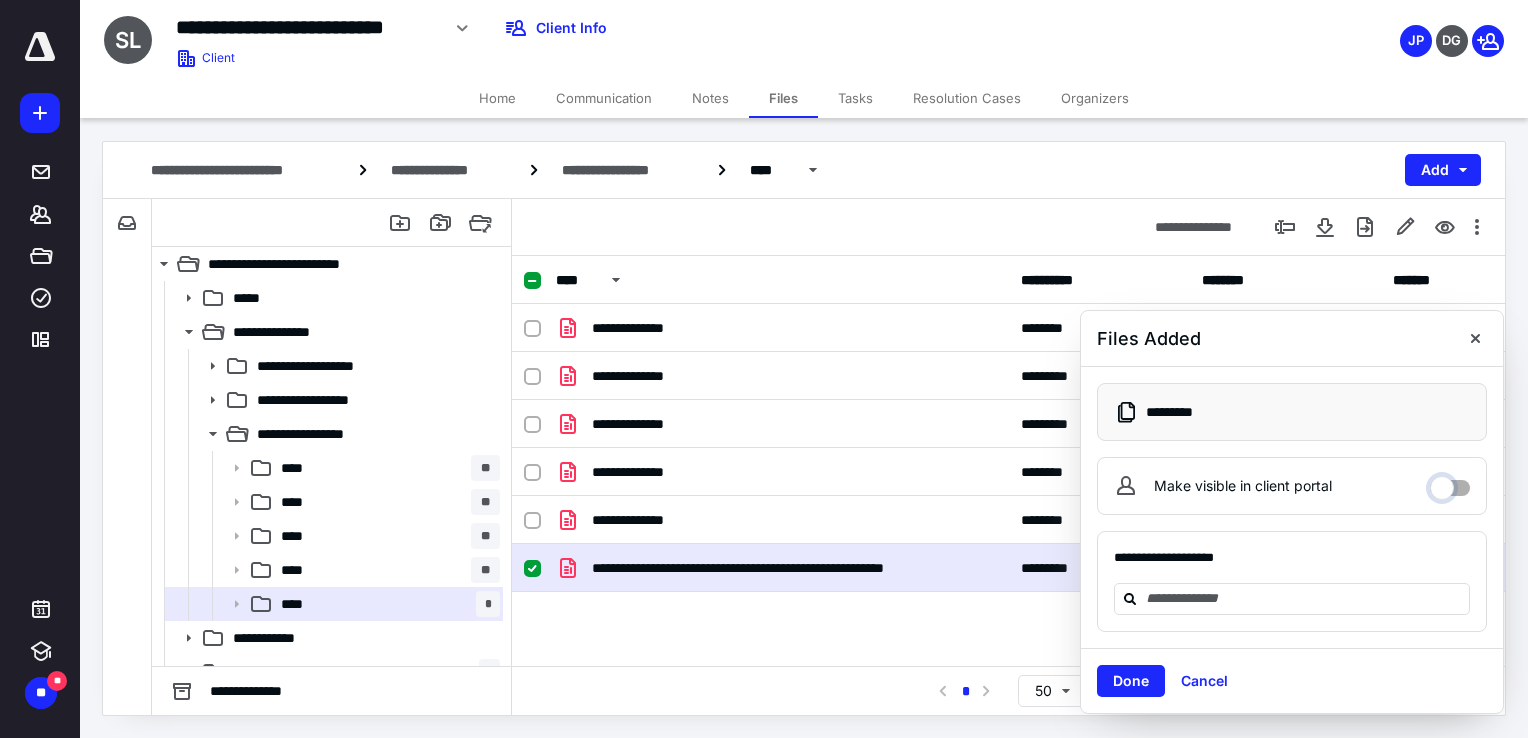 click on "Make visible in client portal" at bounding box center [1450, 483] 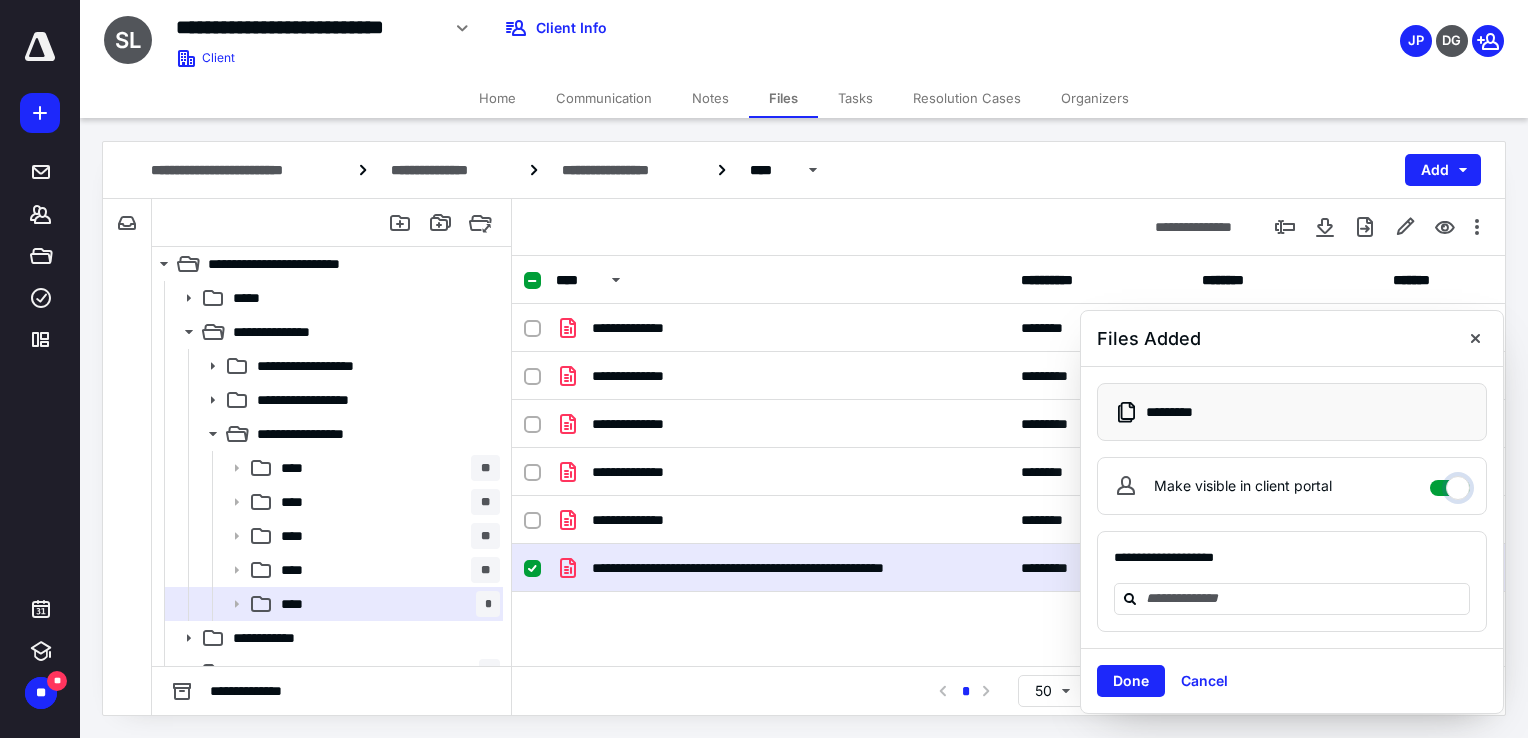 checkbox on "****" 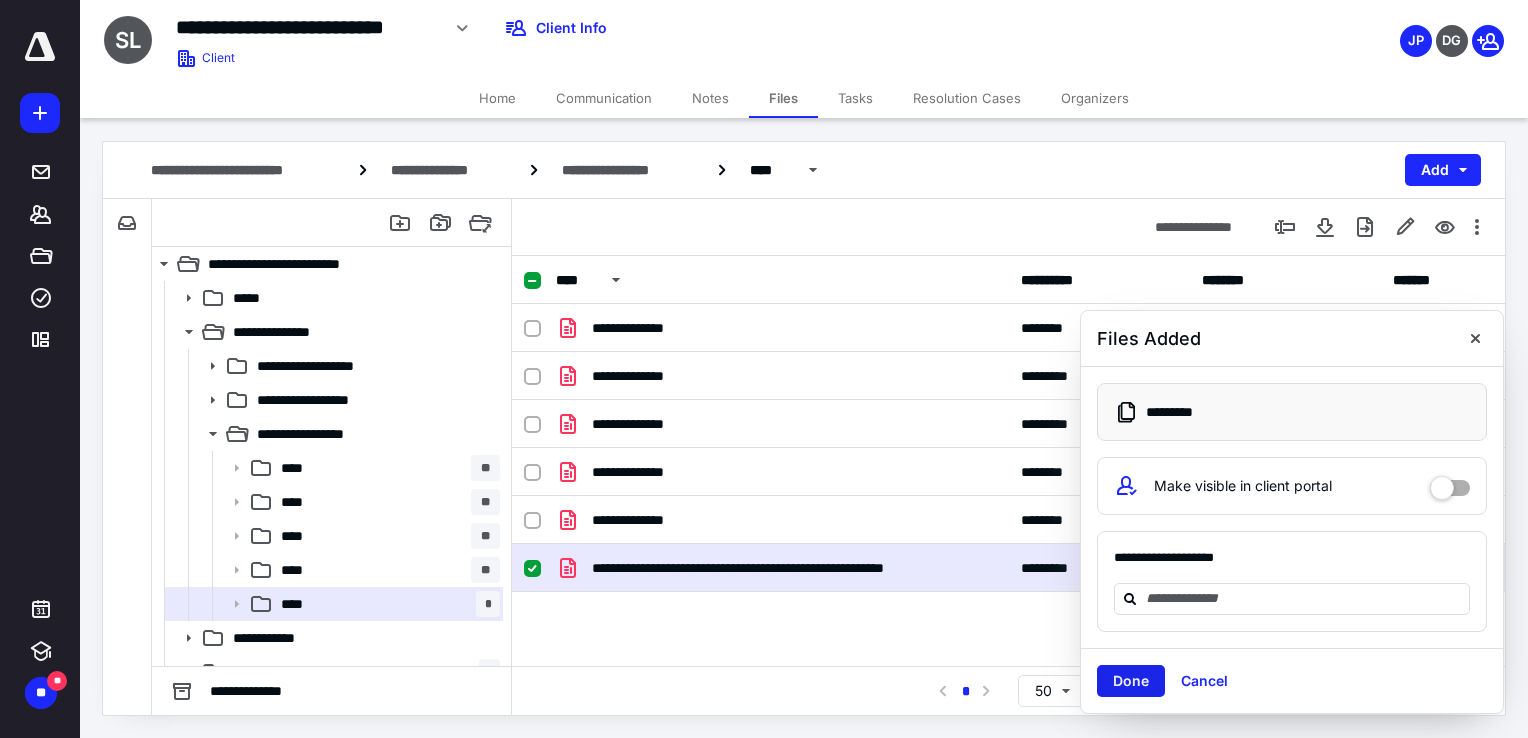 click on "Done" at bounding box center (1131, 681) 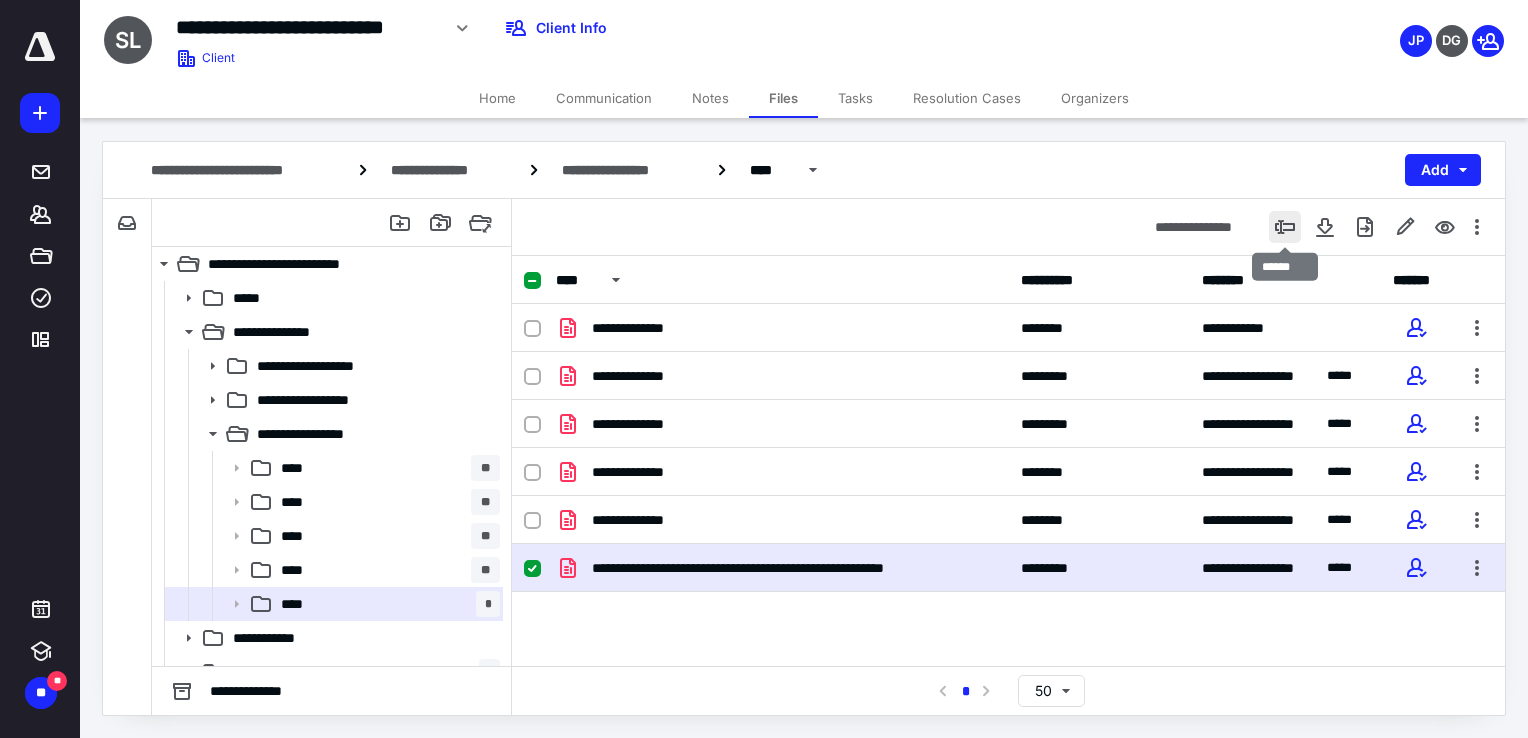 click at bounding box center [1285, 227] 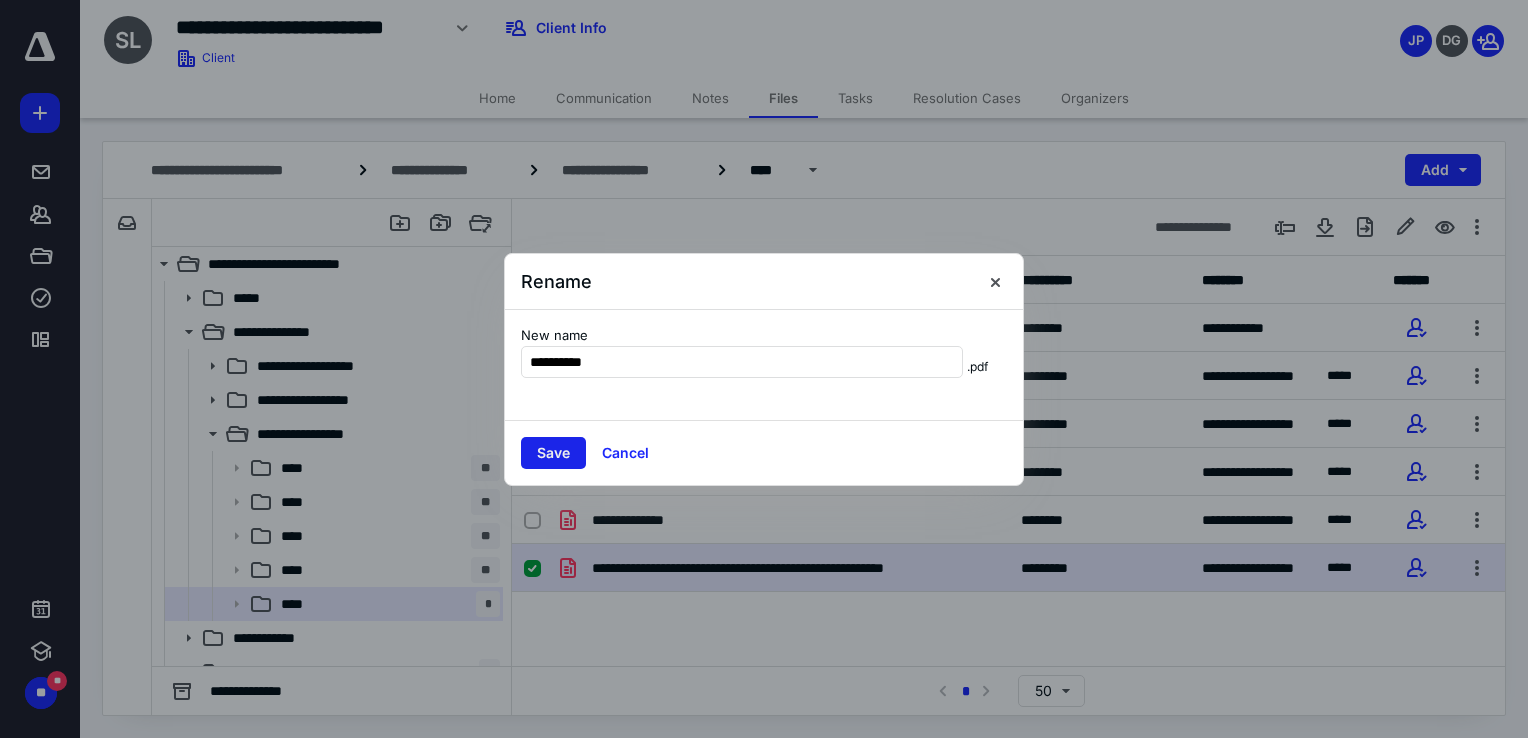 type on "**********" 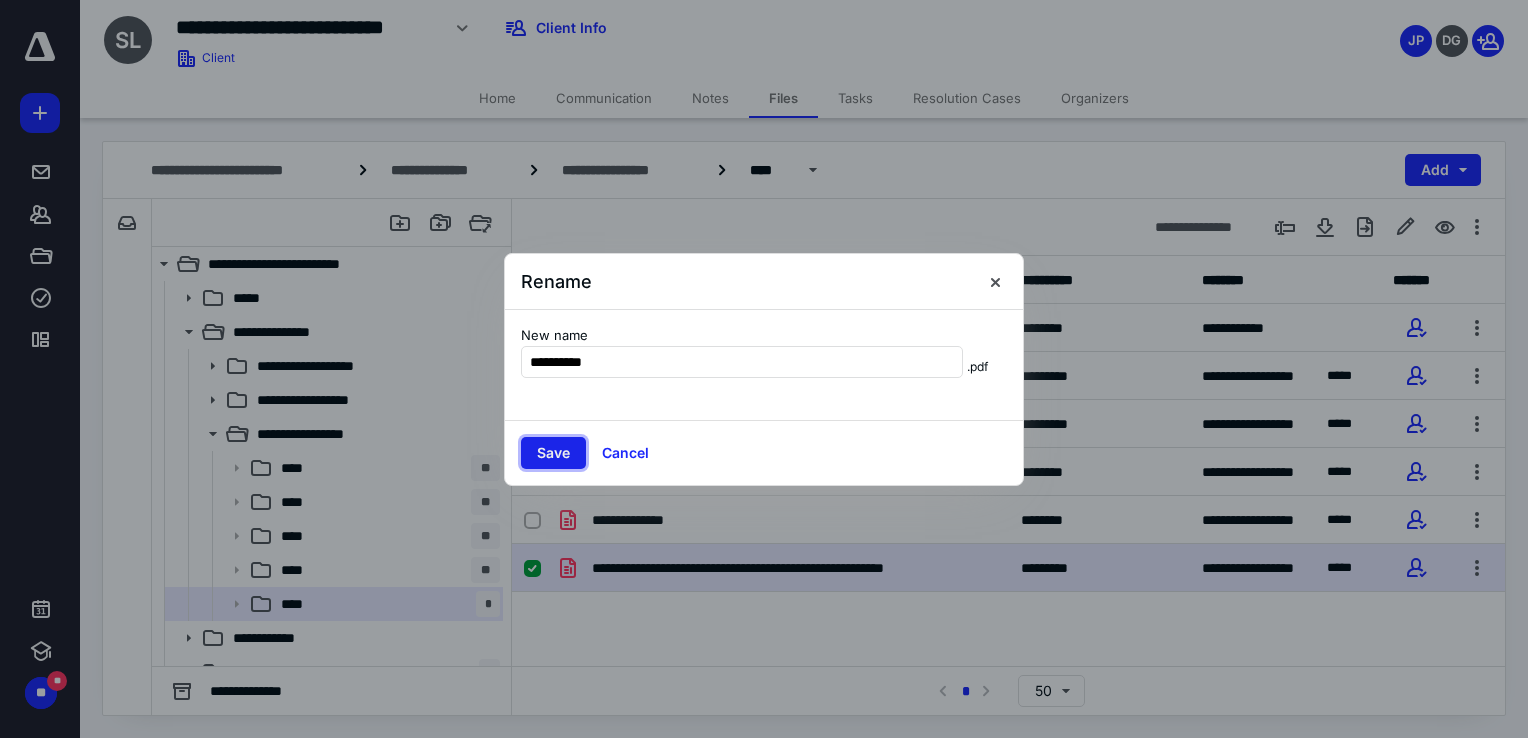 click on "Save" at bounding box center (553, 453) 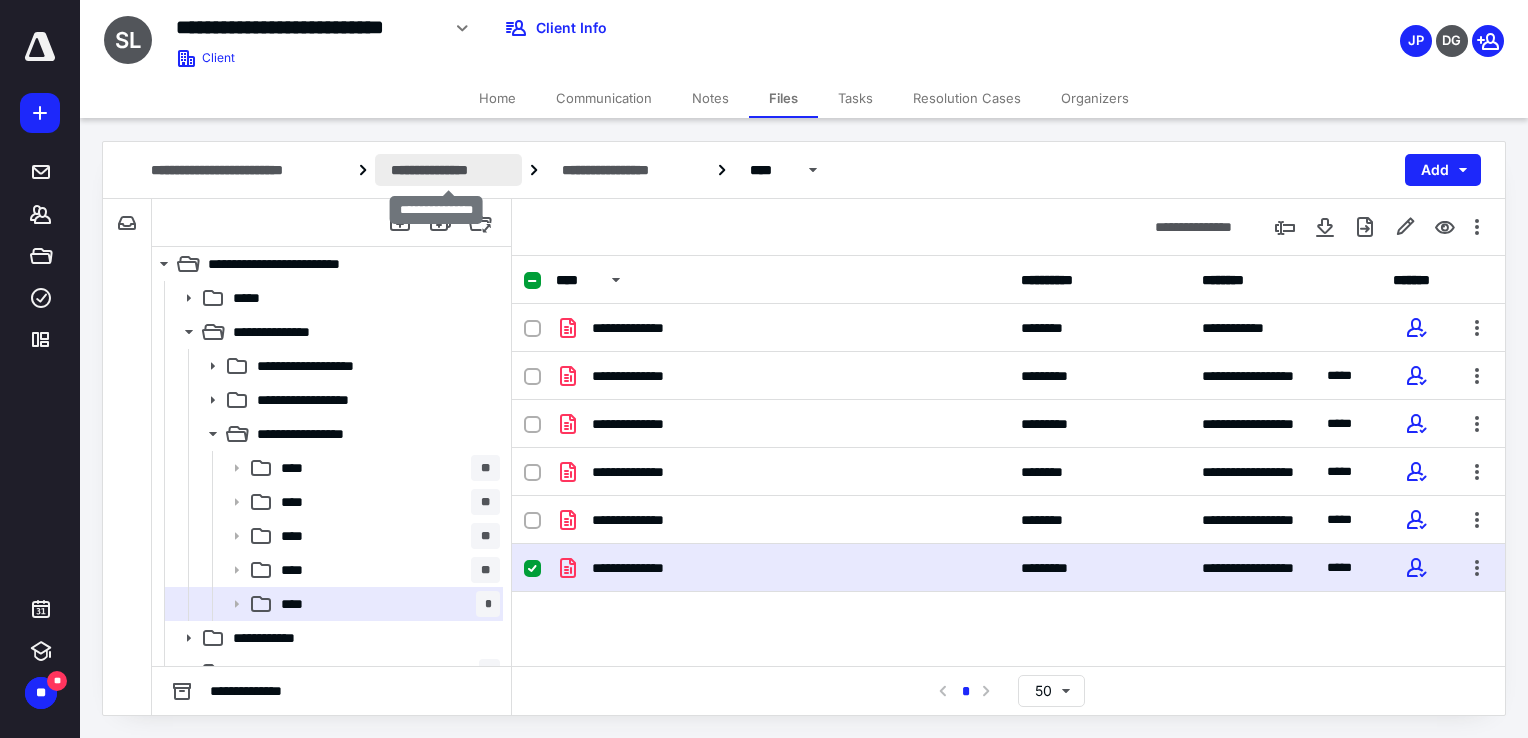 drag, startPoint x: 472, startPoint y: 170, endPoint x: 707, endPoint y: 304, distance: 270.51987 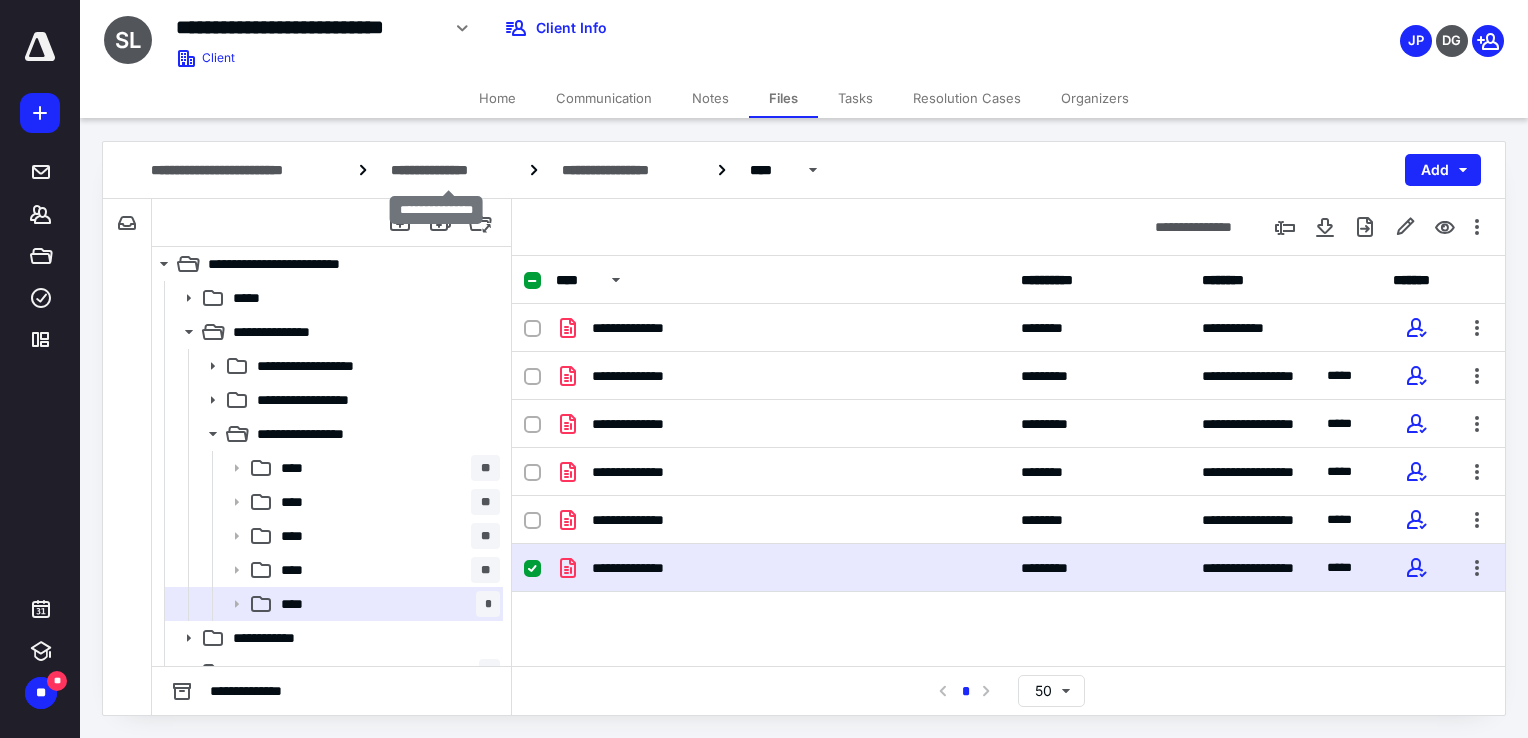 click on "**********" at bounding box center [448, 170] 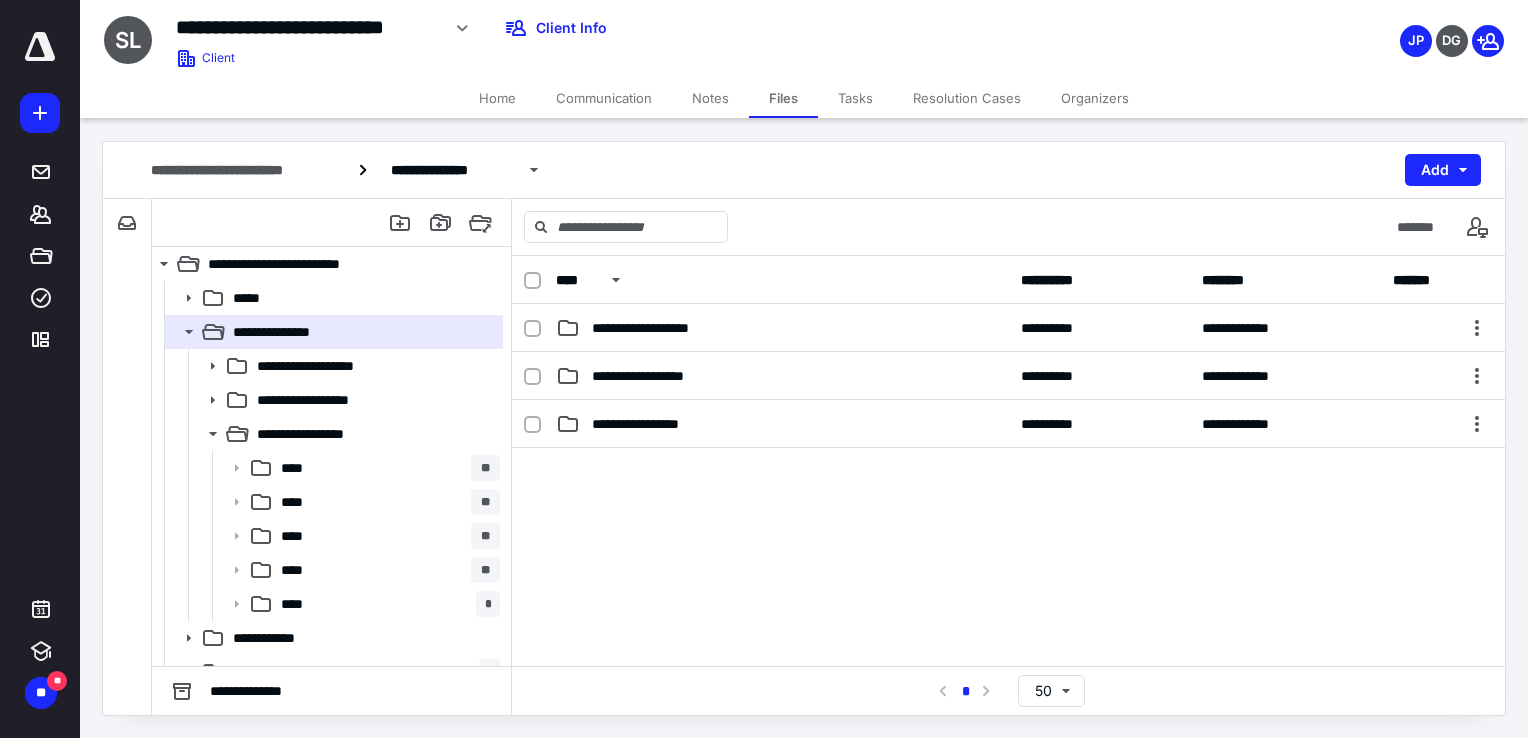 click at bounding box center [1008, 598] 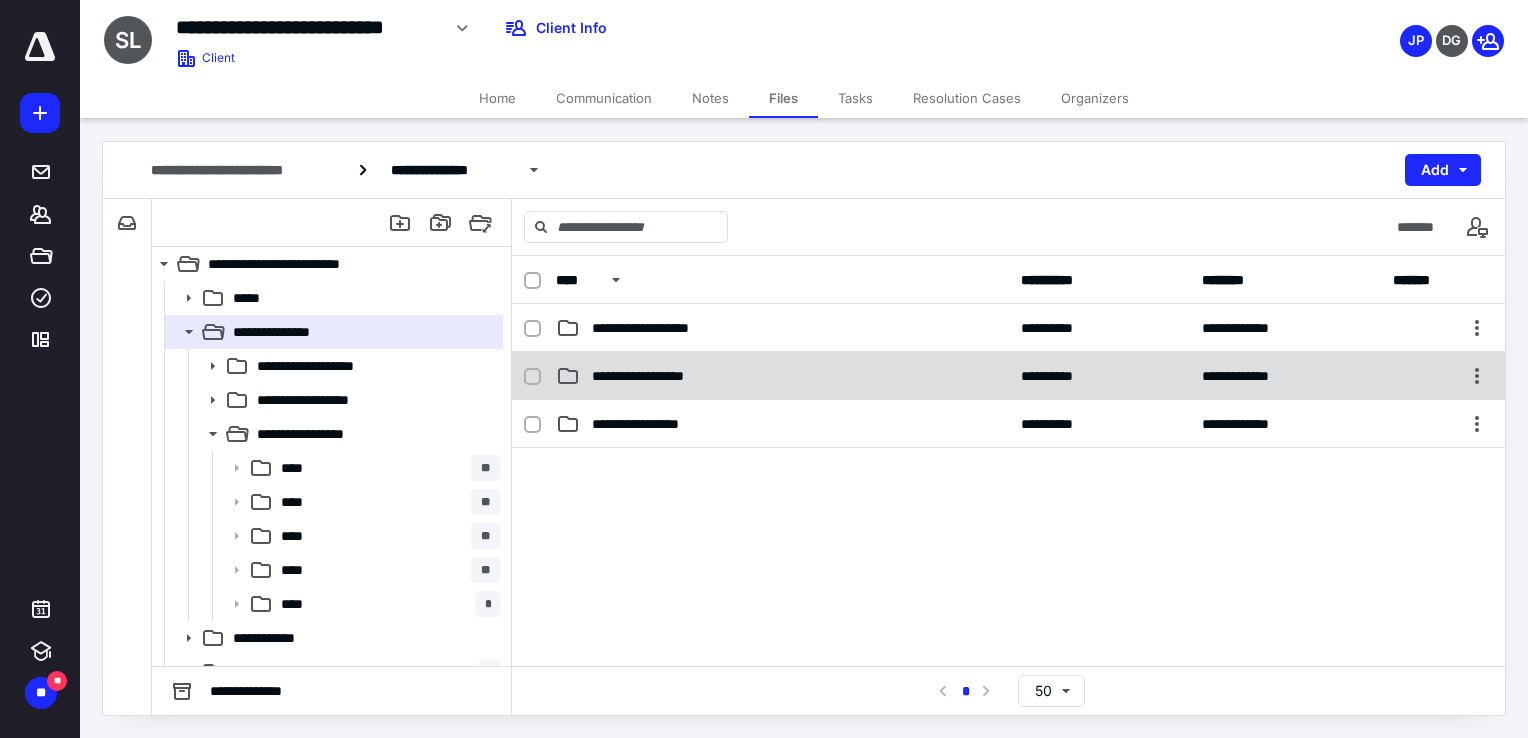 click on "**********" at bounding box center (782, 376) 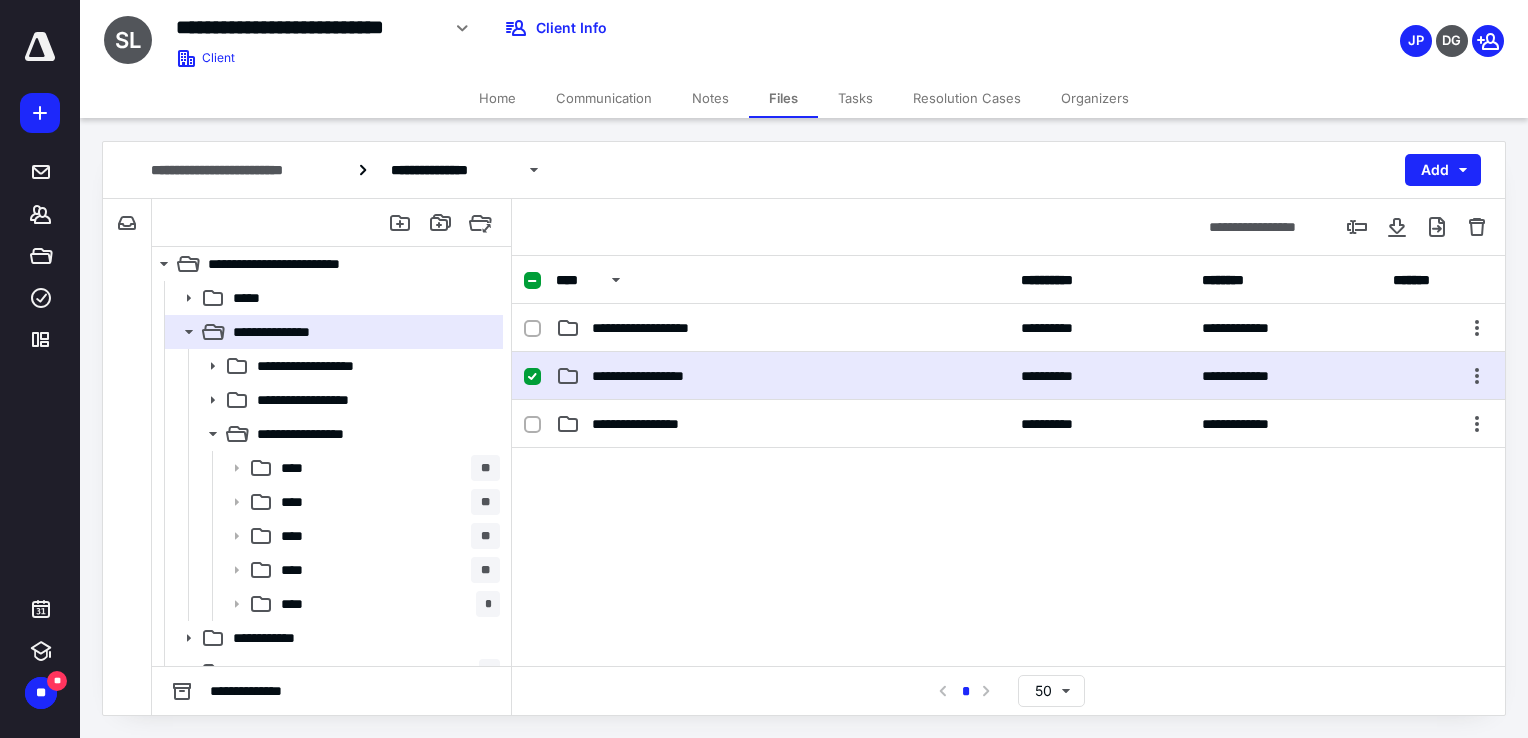 click on "**********" at bounding box center [782, 376] 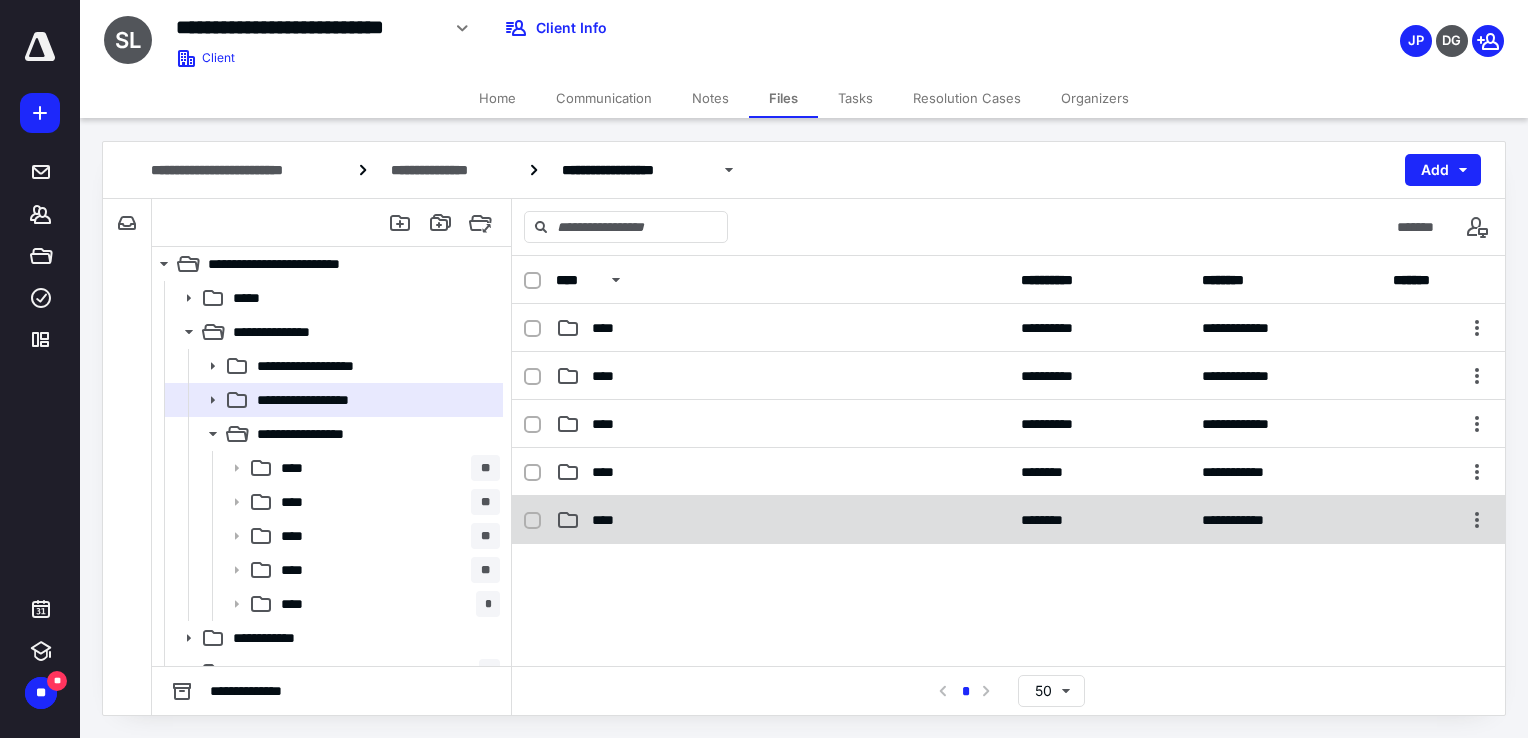 click on "**********" at bounding box center (1008, 520) 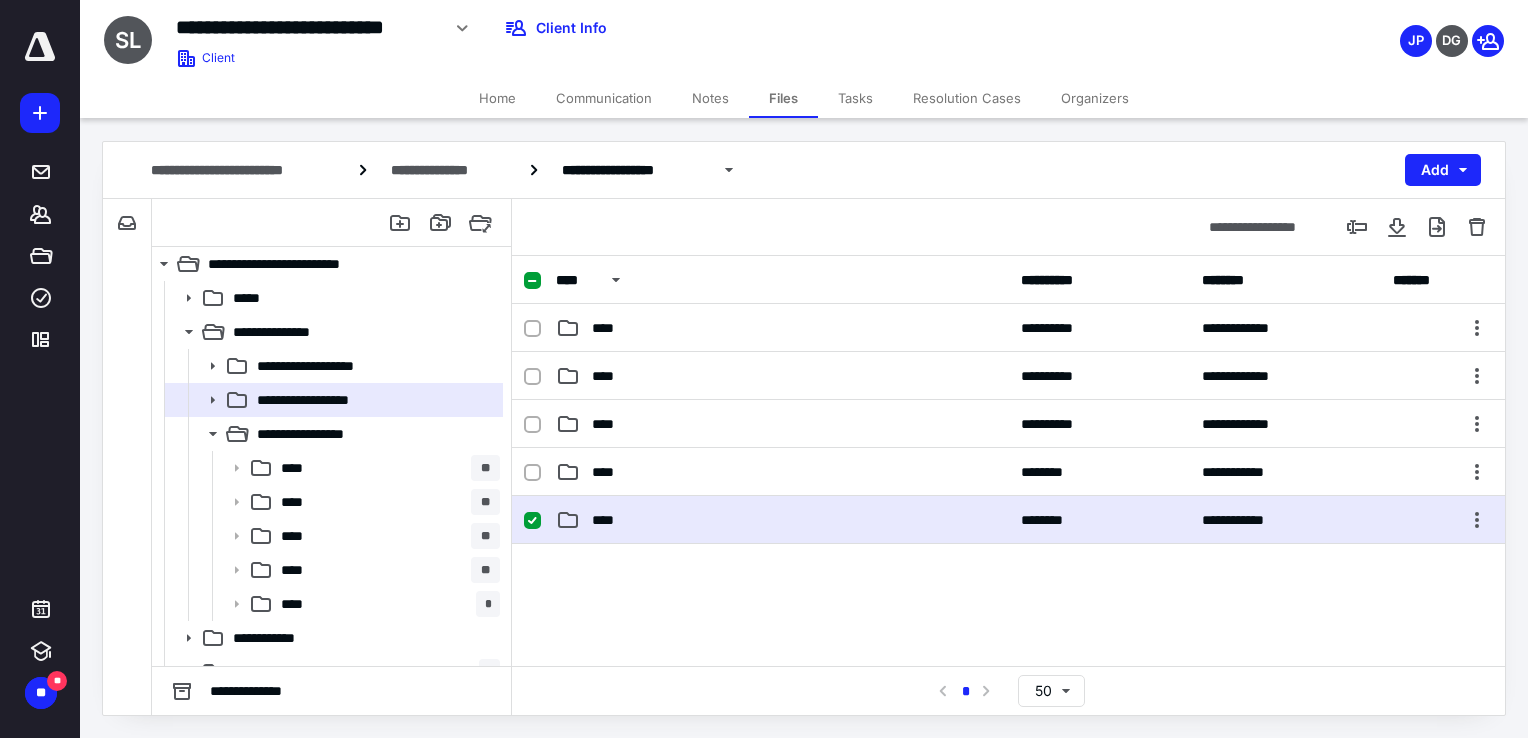 click on "**********" at bounding box center [1008, 520] 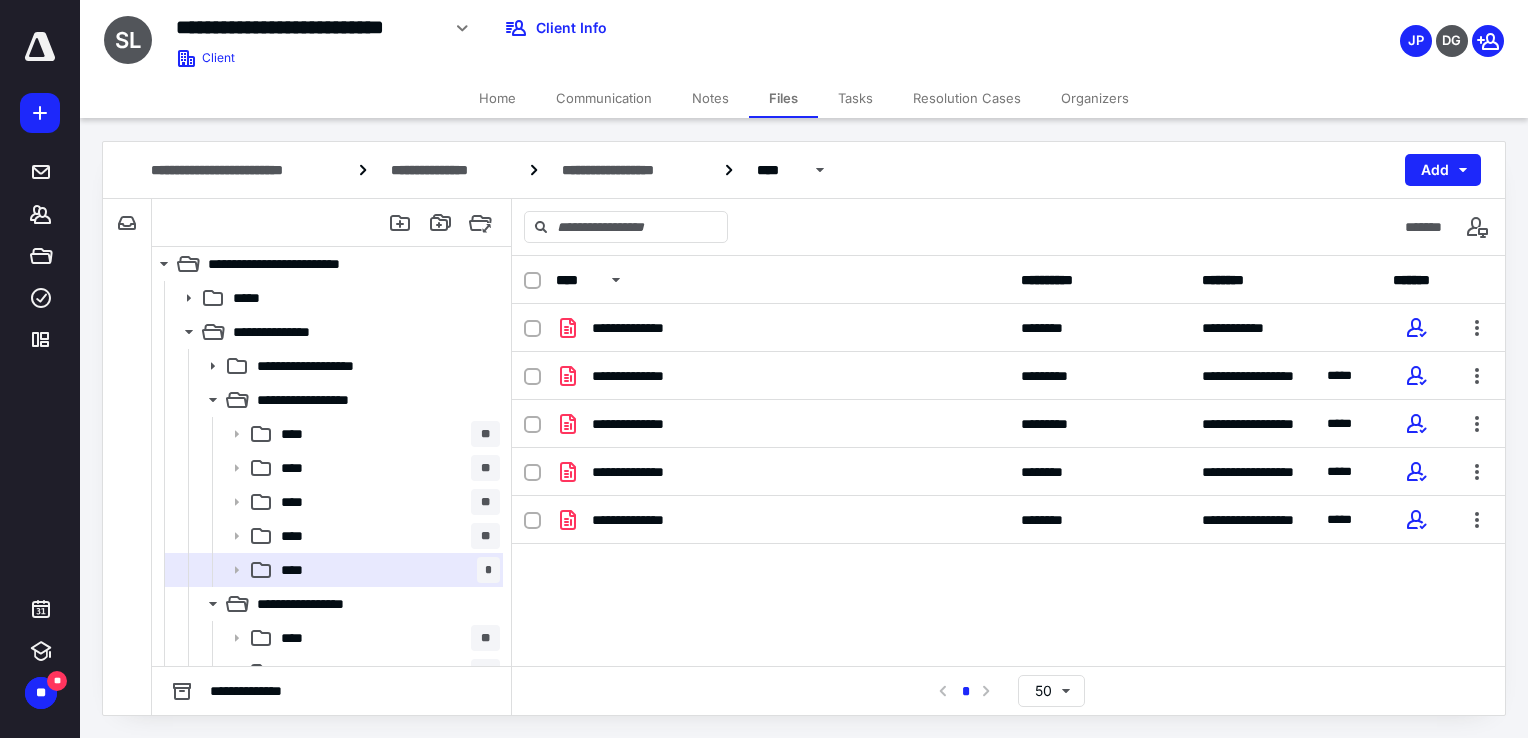 click on "**********" at bounding box center [804, 170] 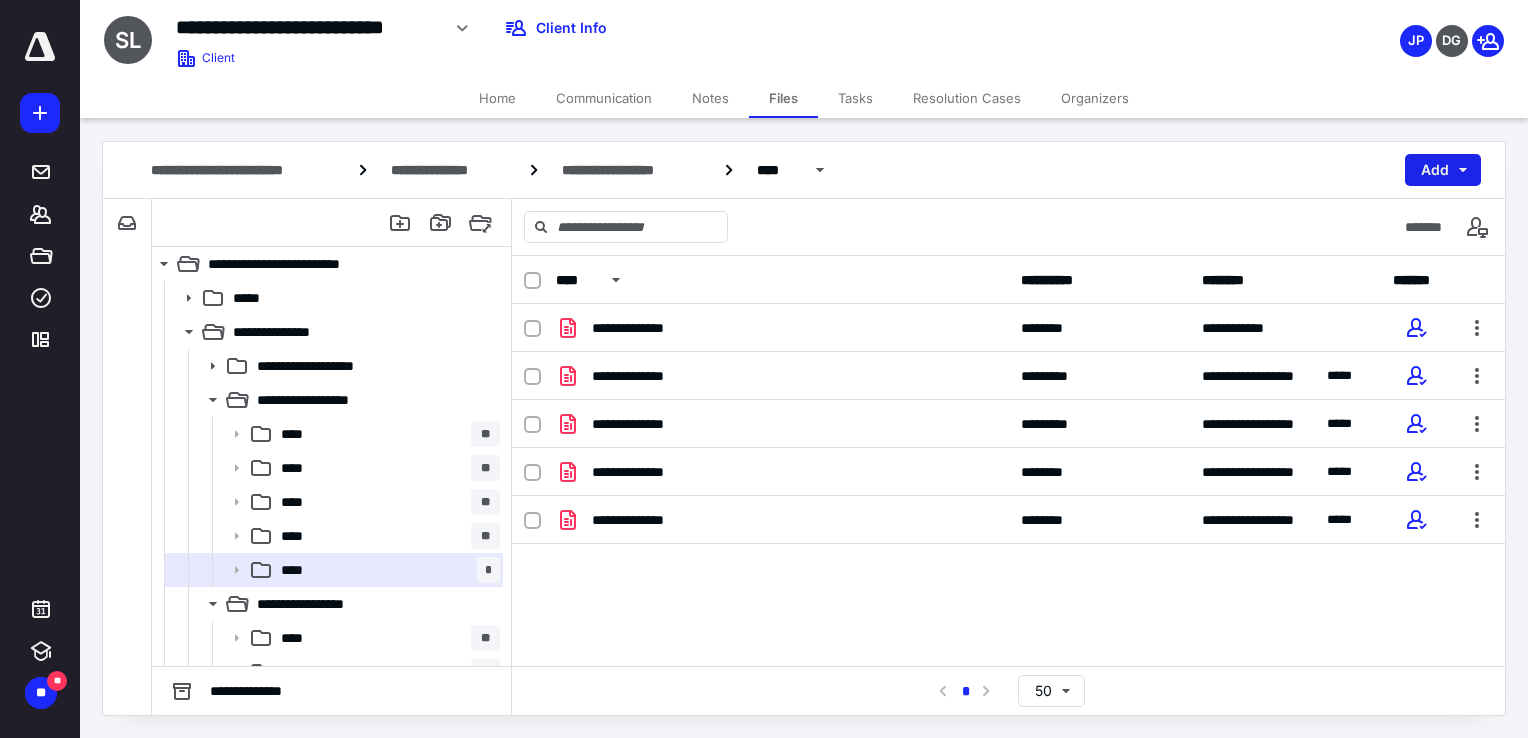 click on "Add" at bounding box center [1443, 170] 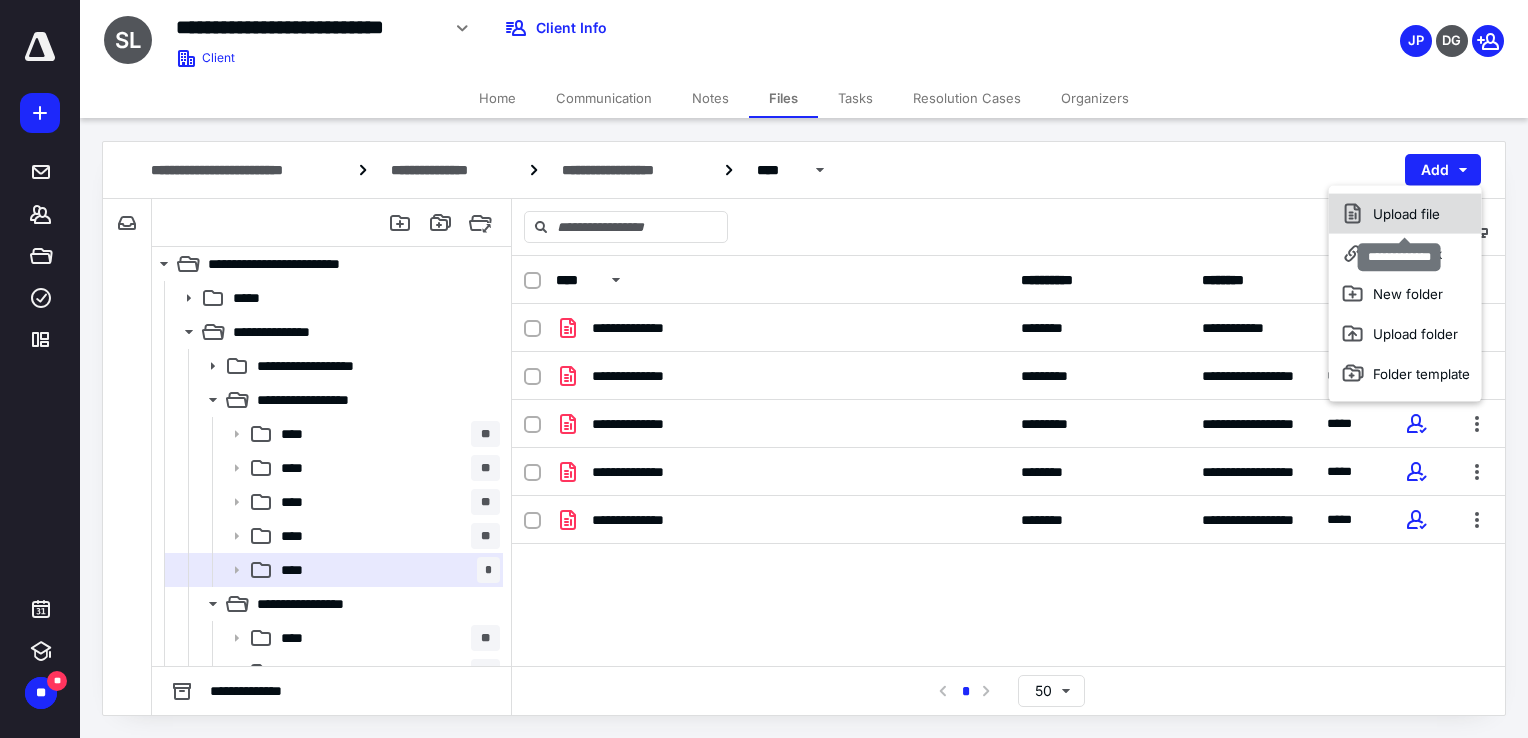click on "Upload file" at bounding box center [1405, 214] 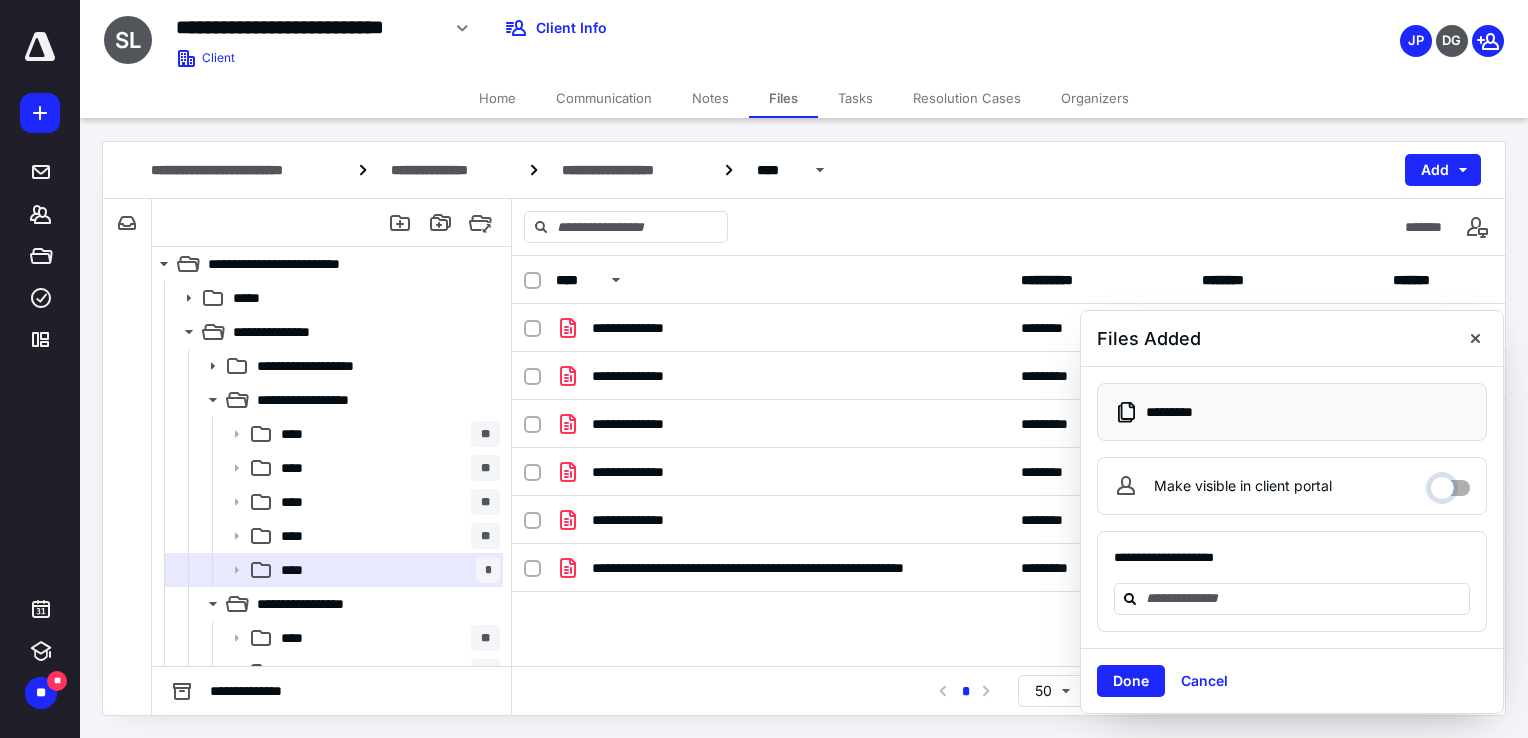 click on "Make visible in client portal" at bounding box center [1450, 483] 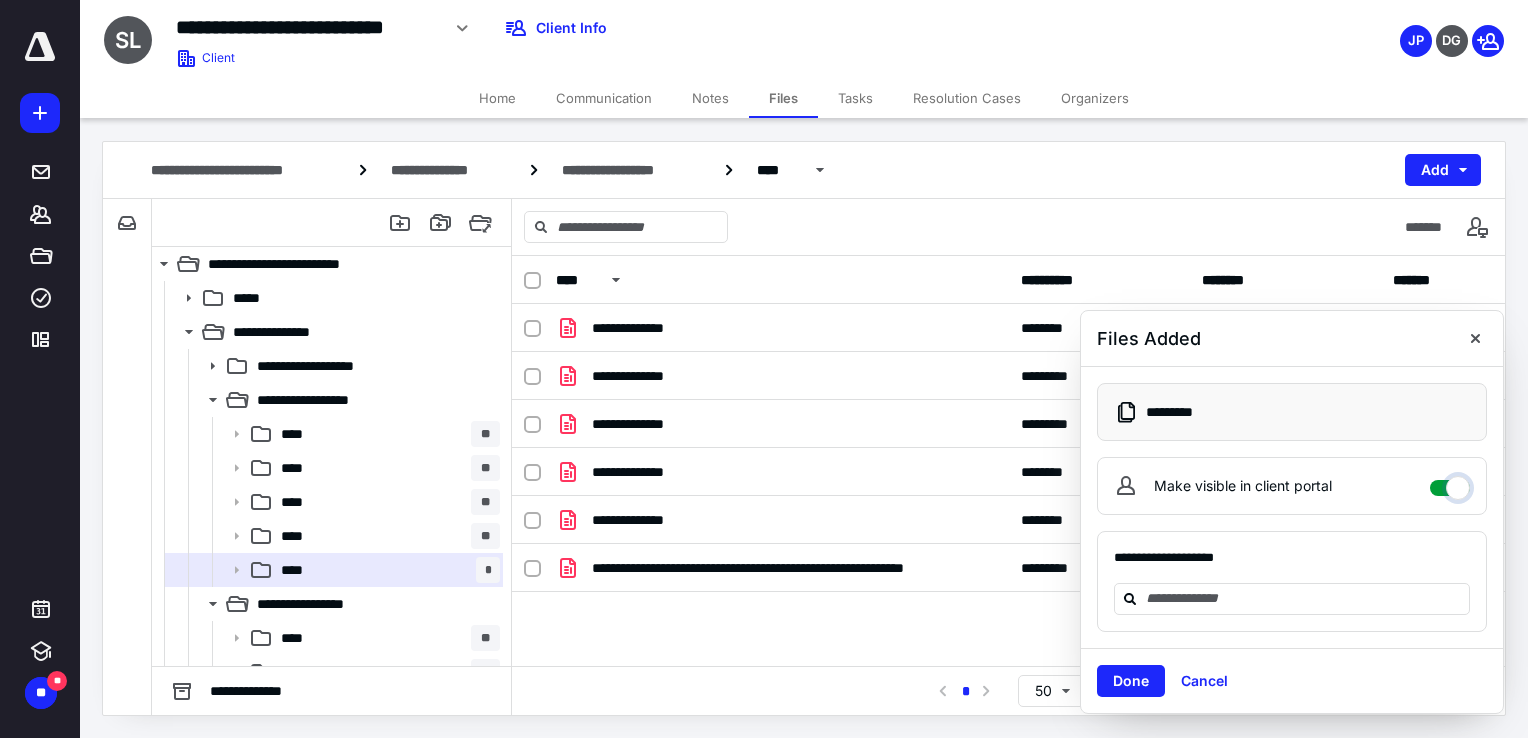 checkbox on "****" 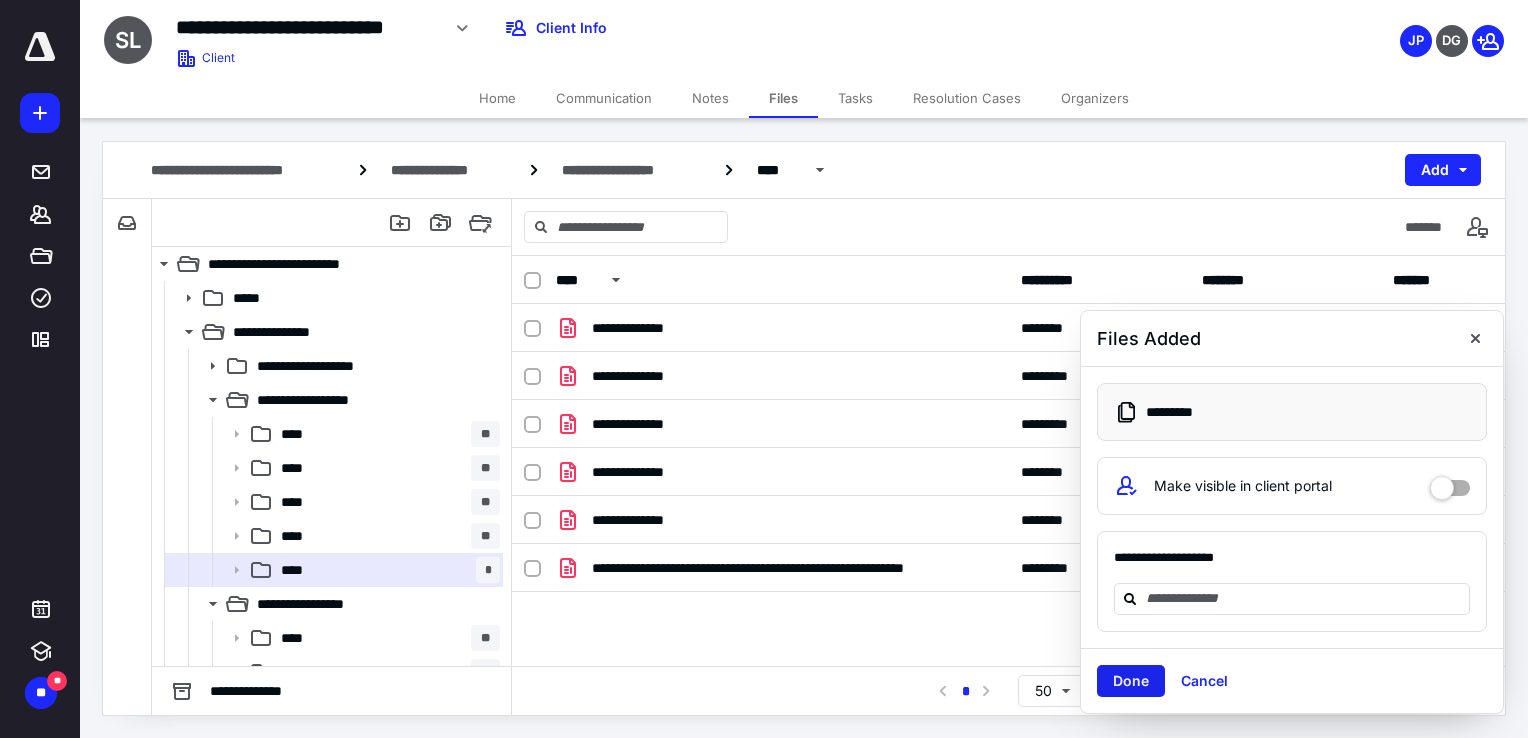click on "Done" at bounding box center (1131, 681) 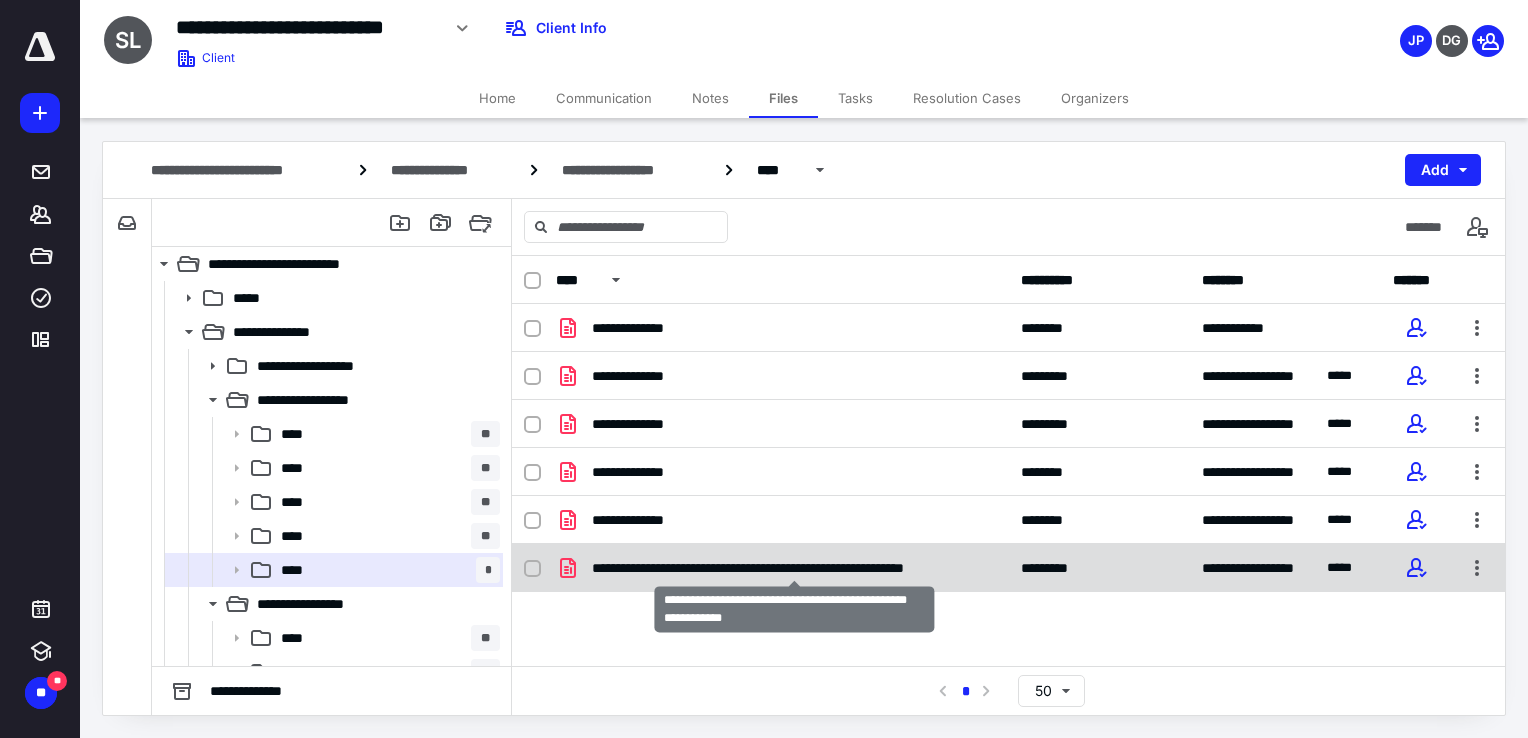 click on "**********" at bounding box center (794, 568) 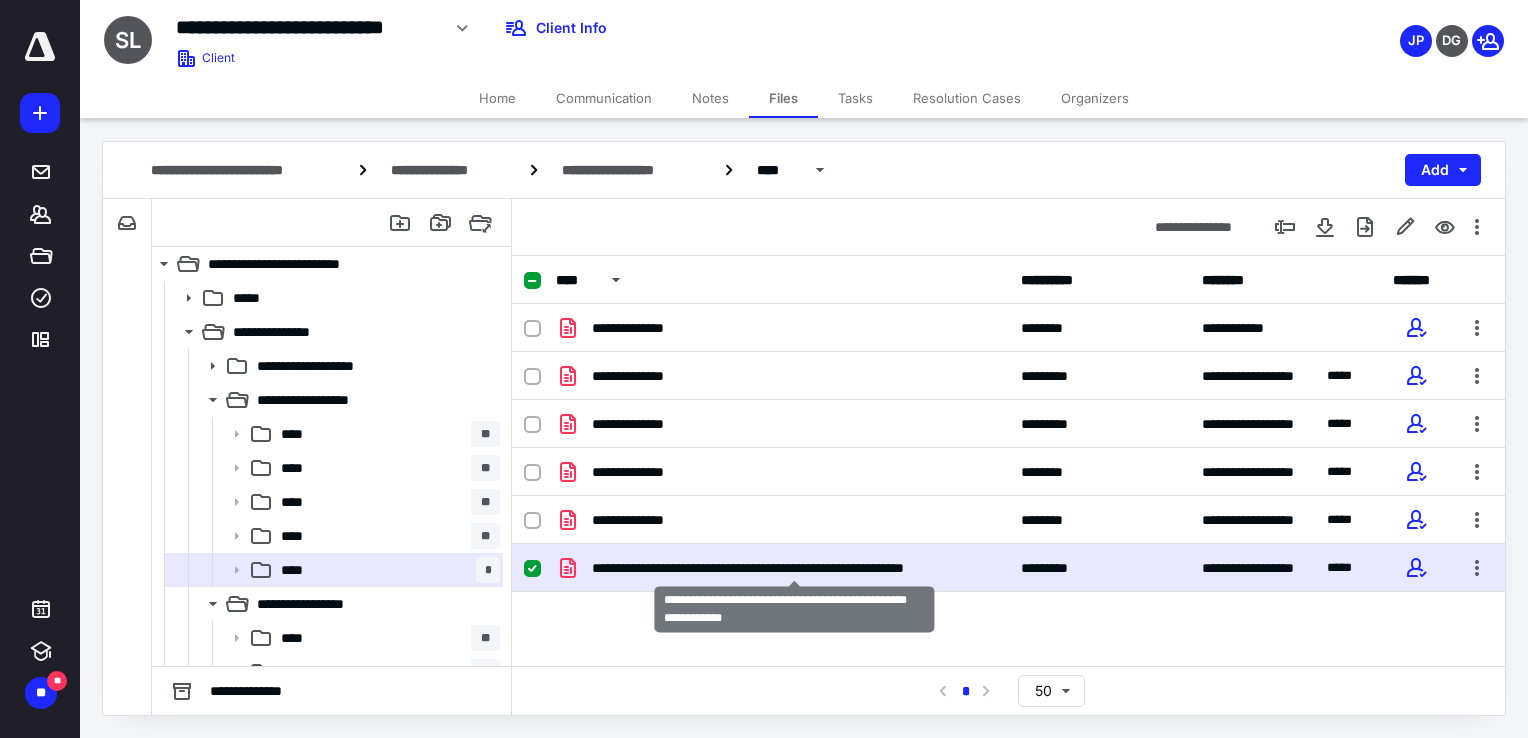 click on "**********" at bounding box center [794, 568] 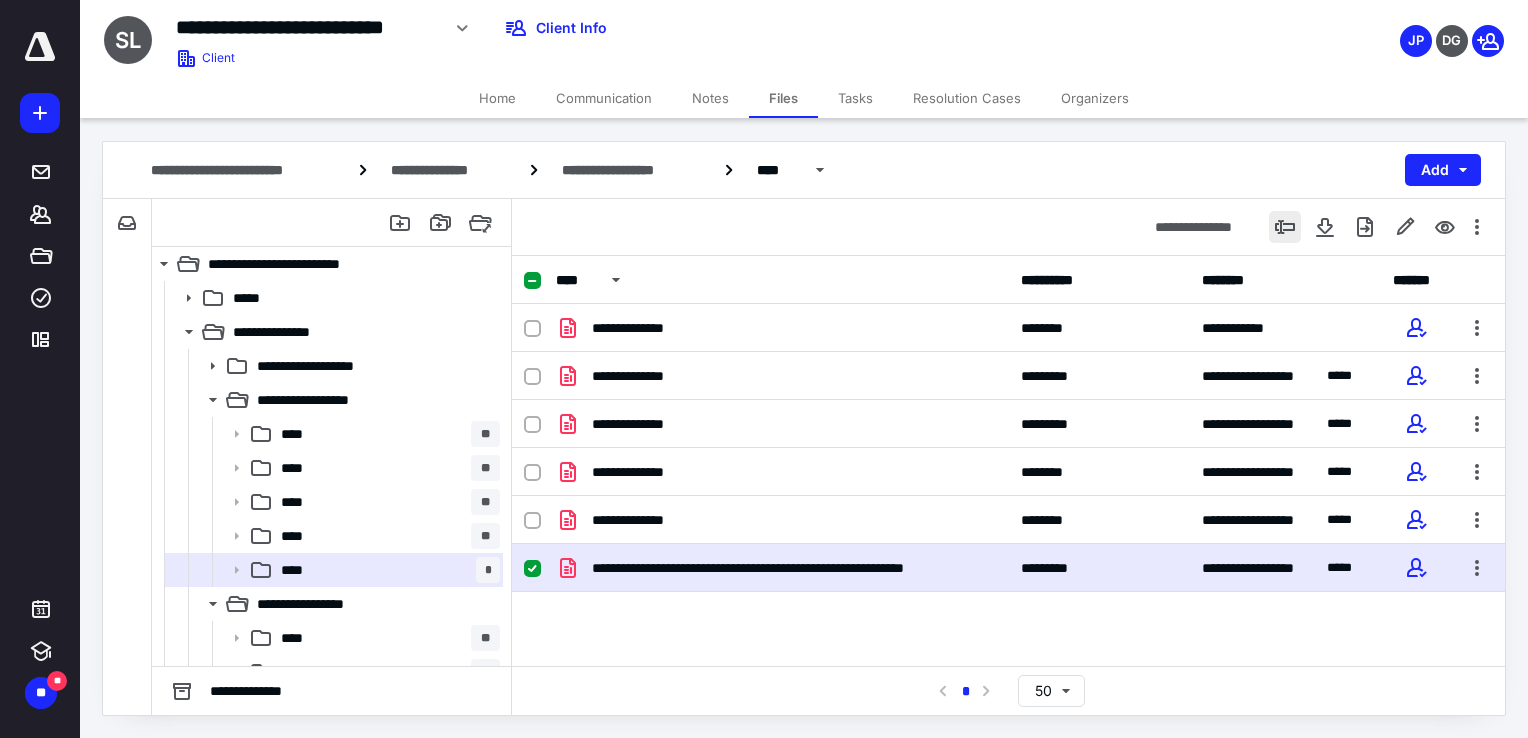 click at bounding box center [1285, 227] 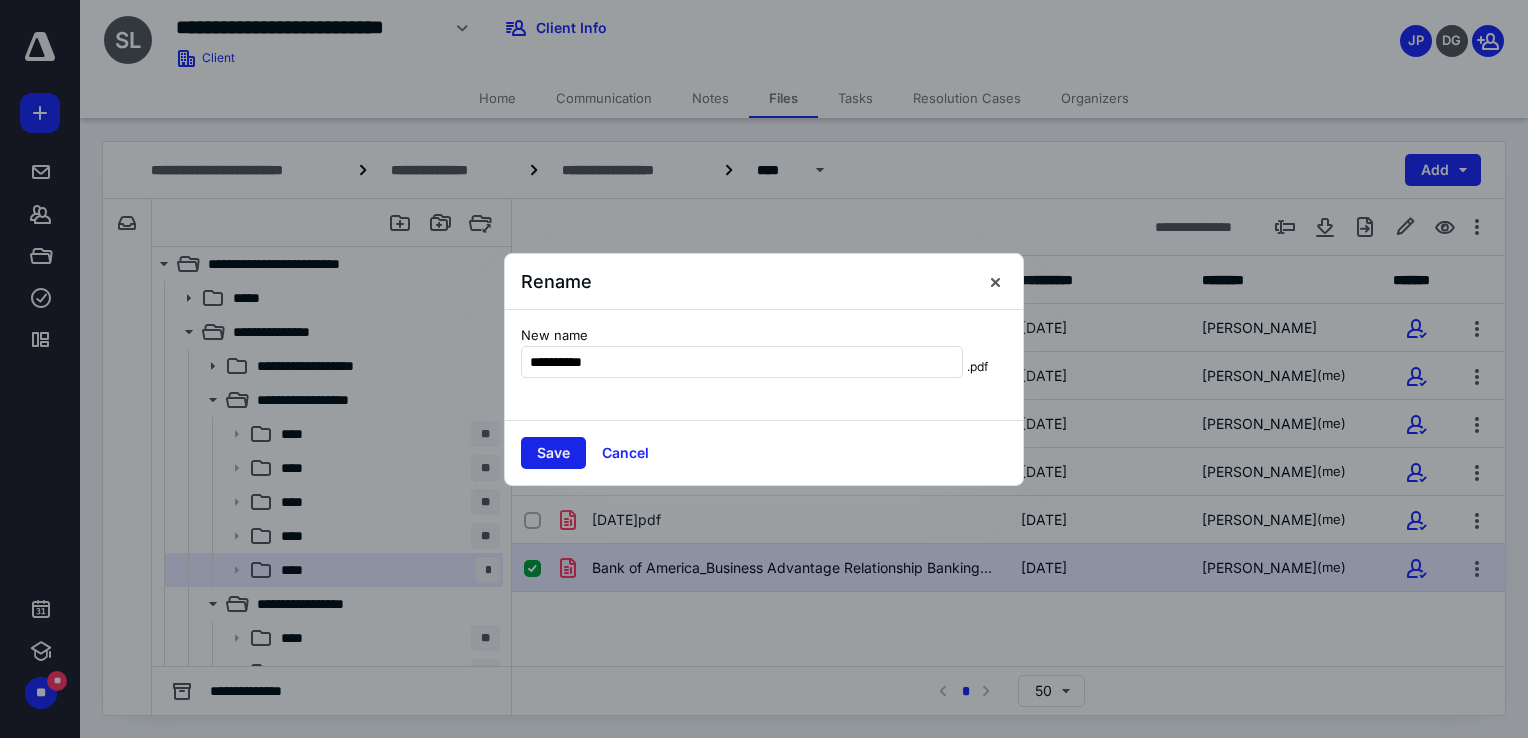 type on "**********" 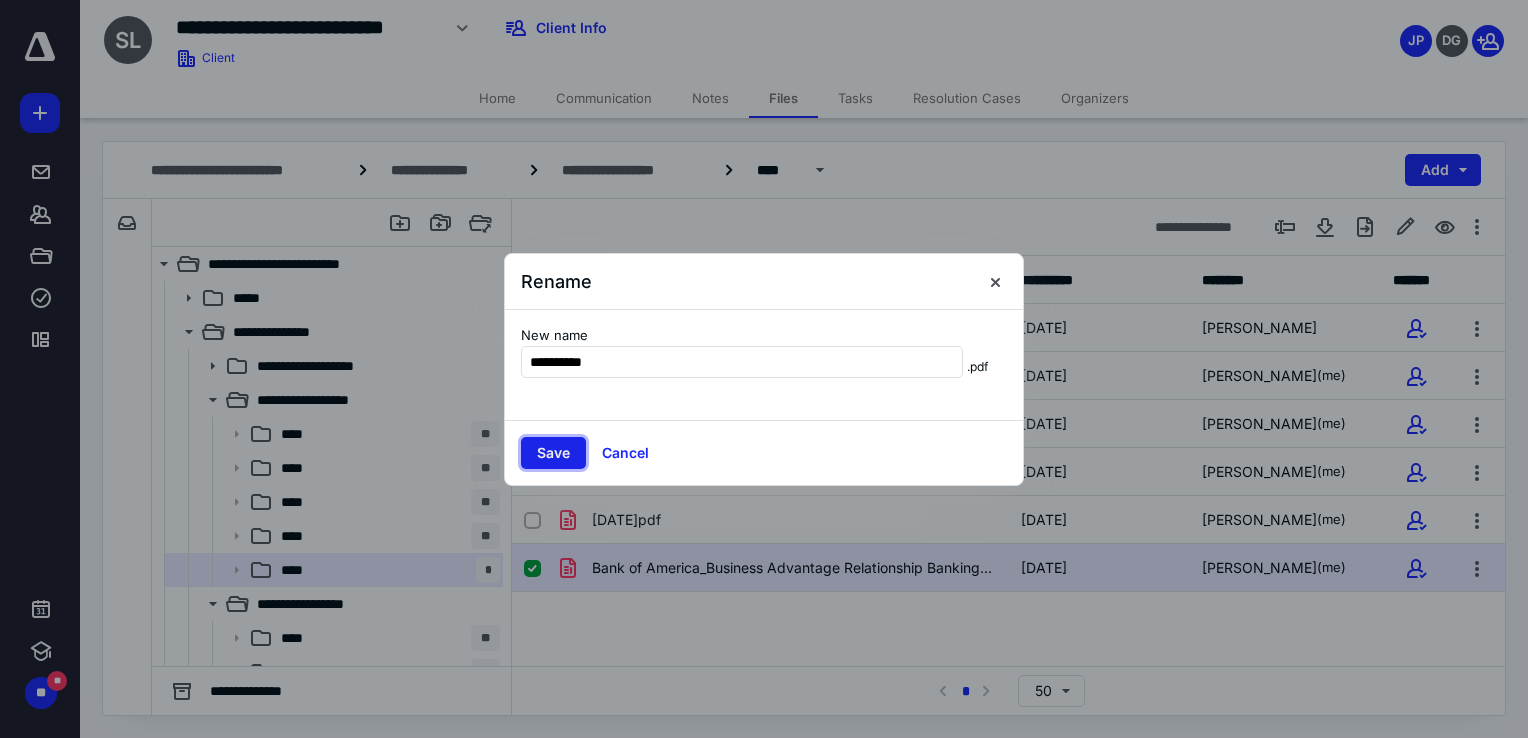 click on "Save" at bounding box center [553, 453] 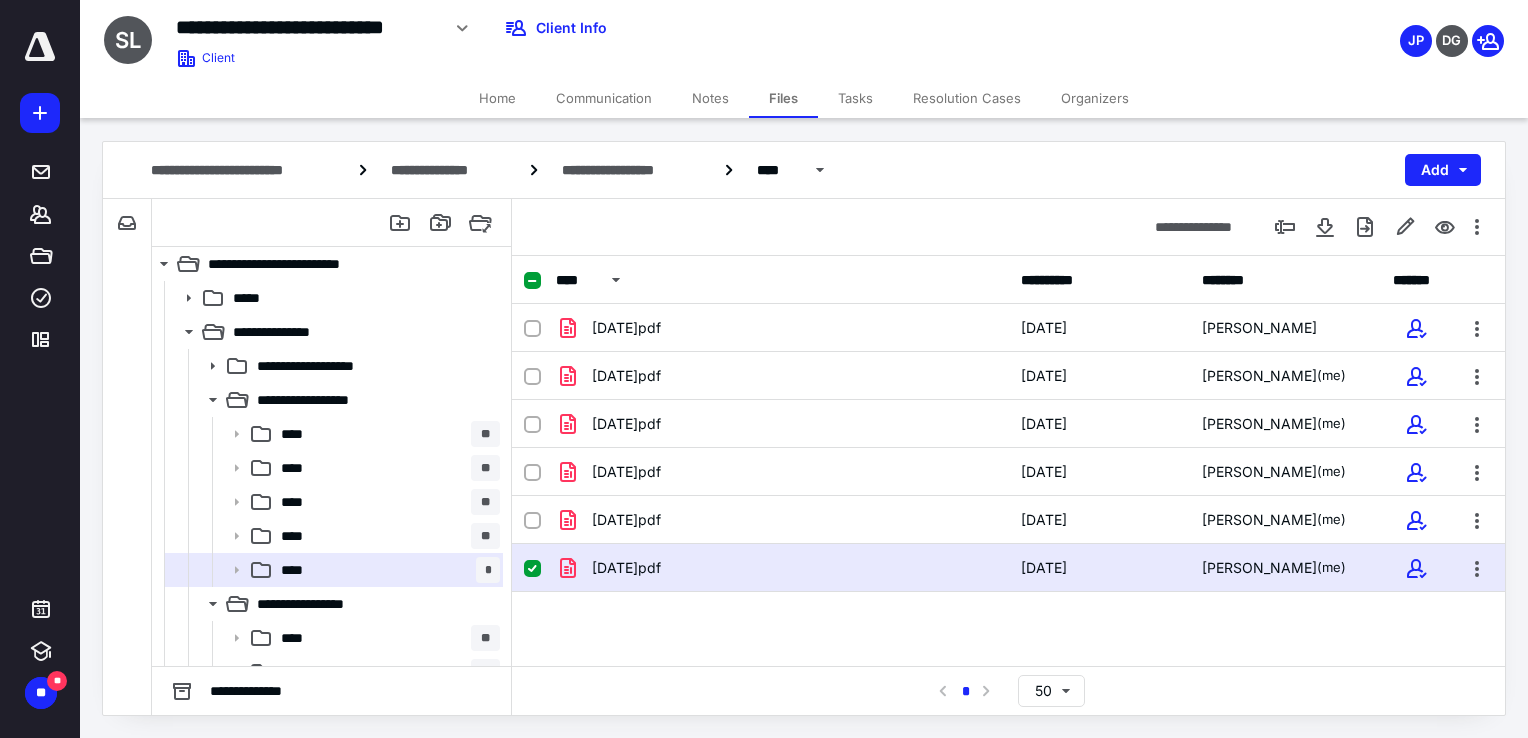 drag, startPoint x: 474, startPoint y: 162, endPoint x: 765, endPoint y: 426, distance: 392.9084 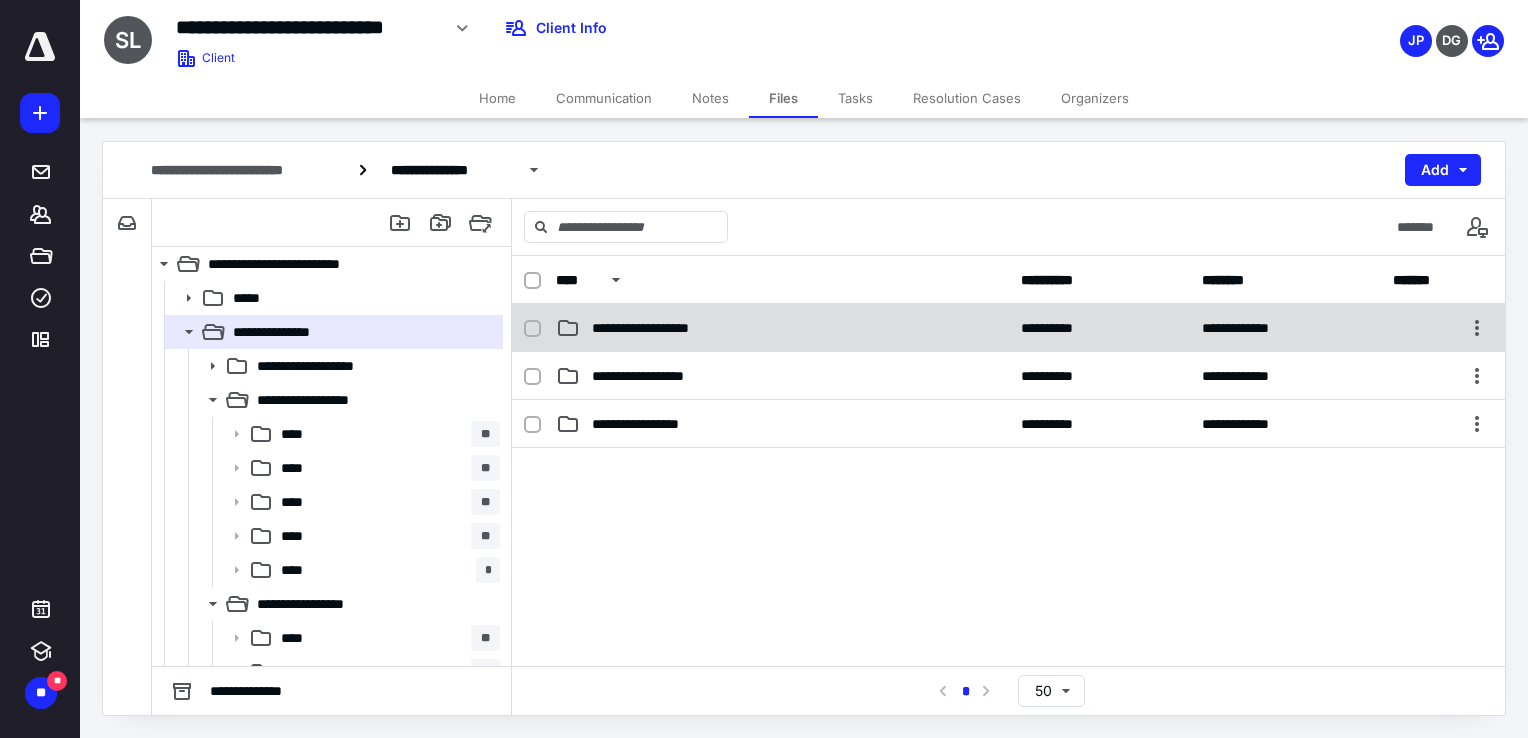 click on "**********" at bounding box center (782, 328) 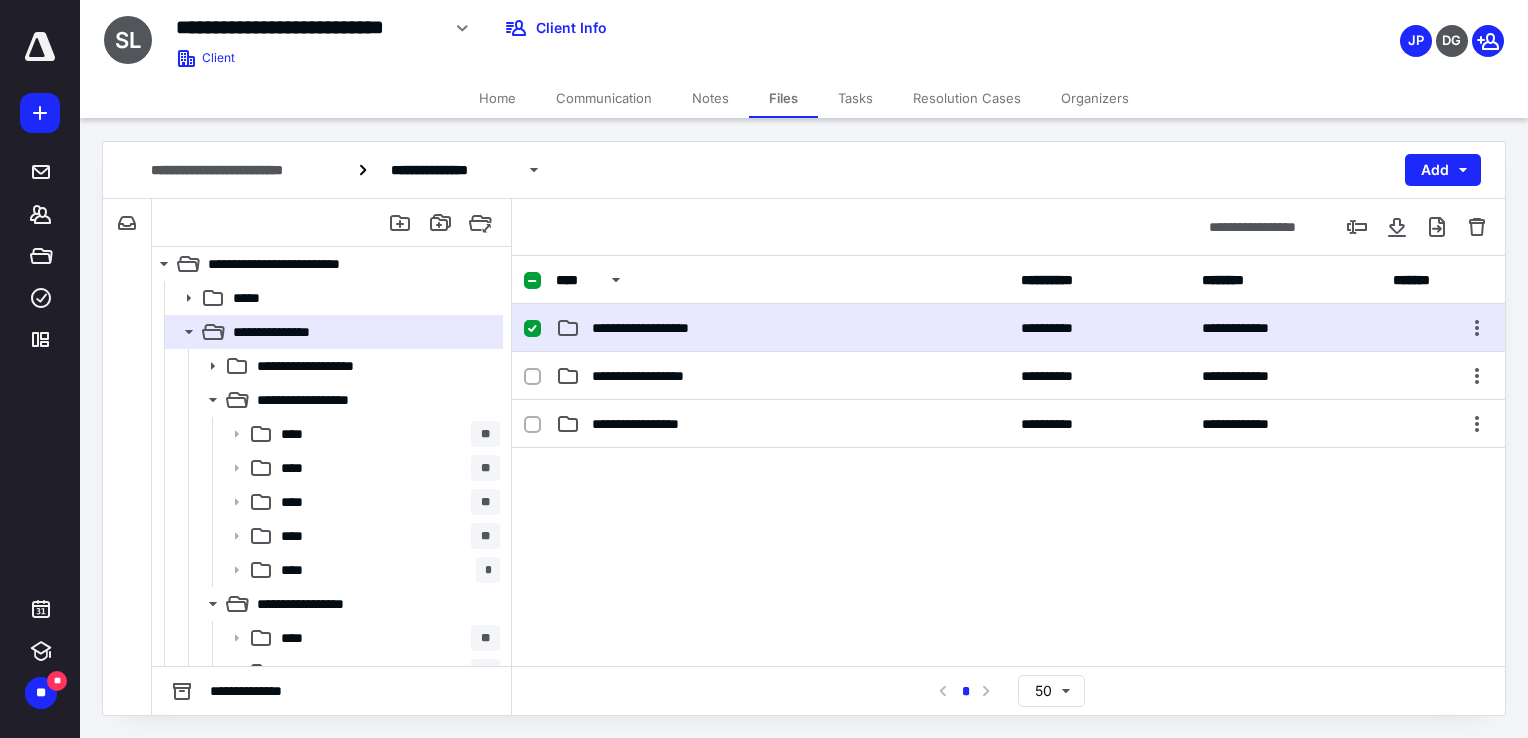 click on "**********" at bounding box center (782, 328) 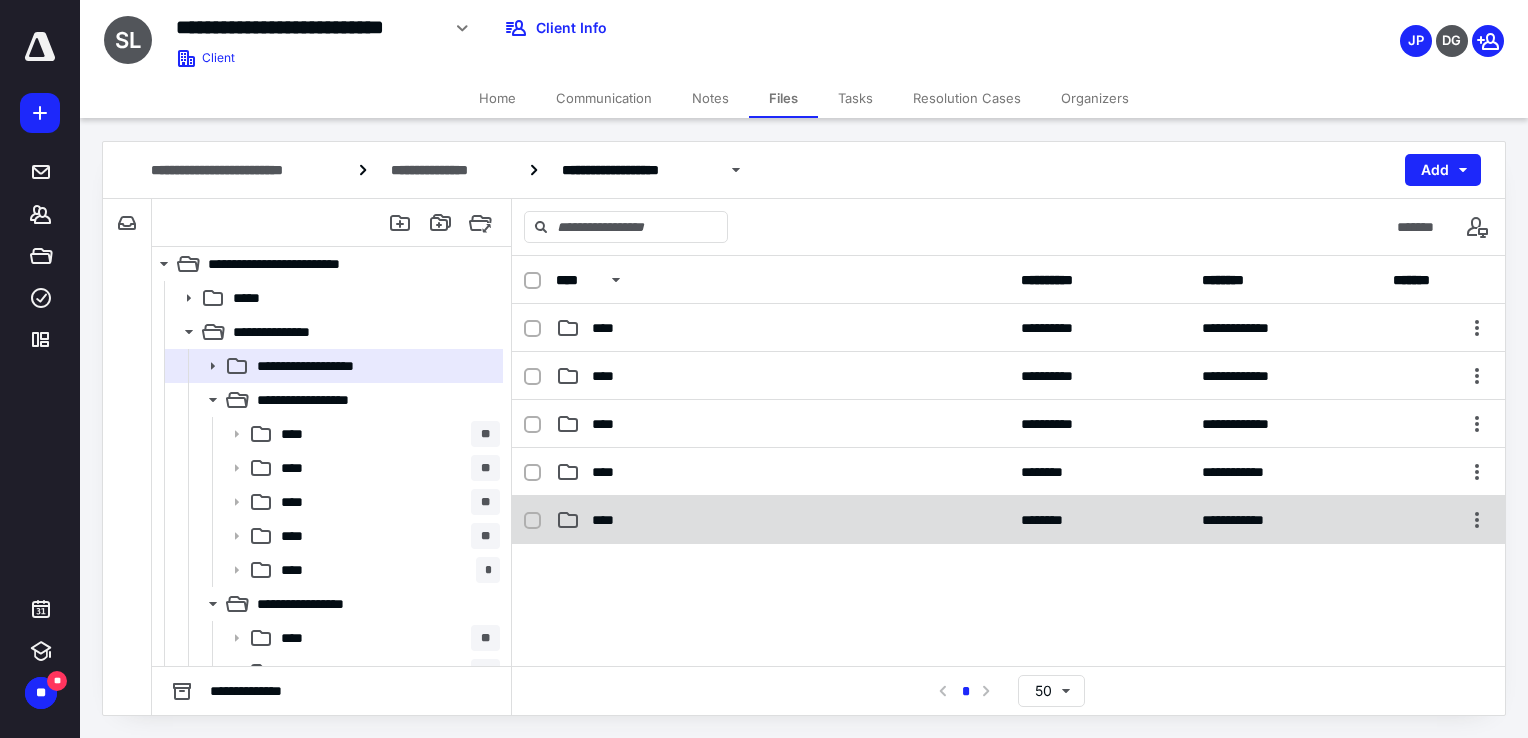 click on "****" at bounding box center [782, 520] 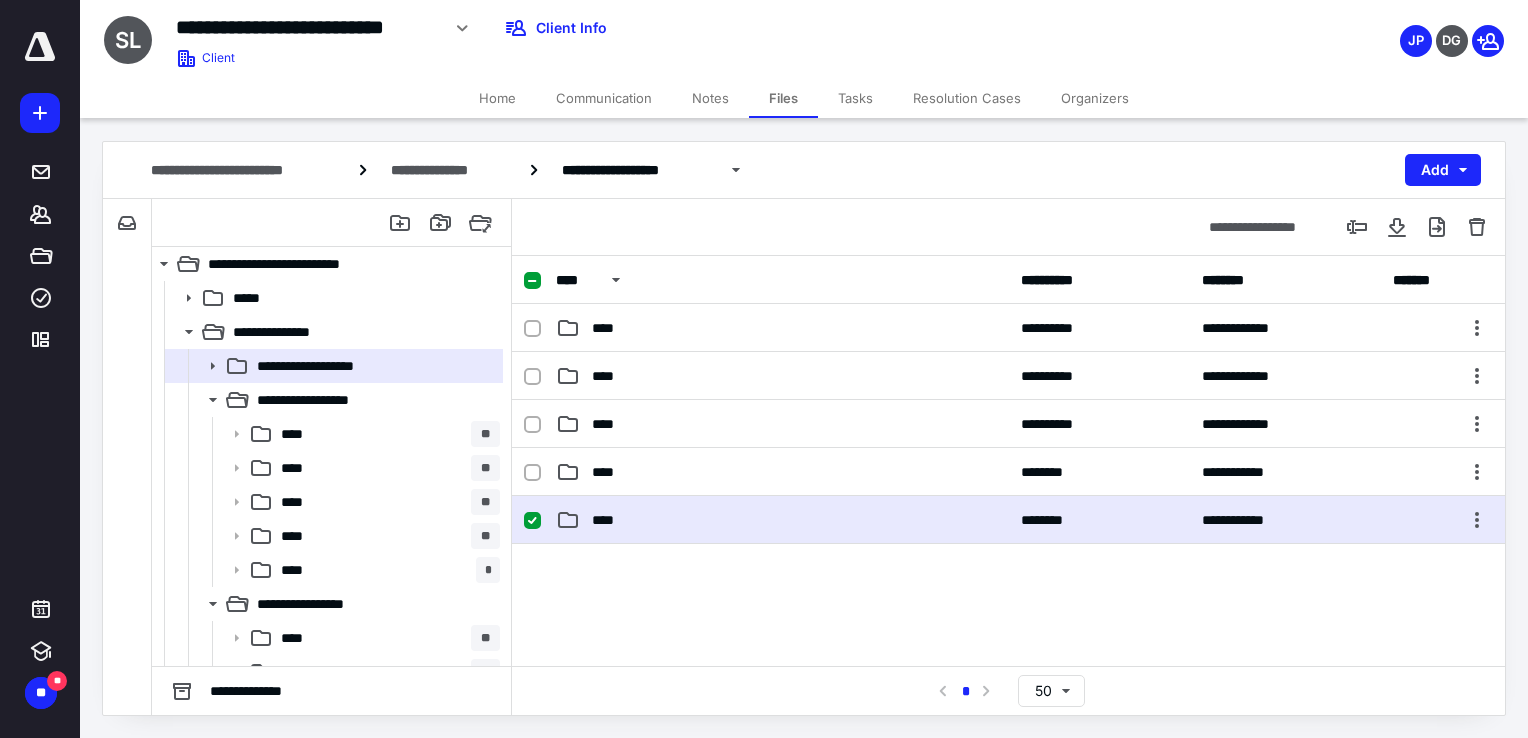 click on "****" at bounding box center [782, 520] 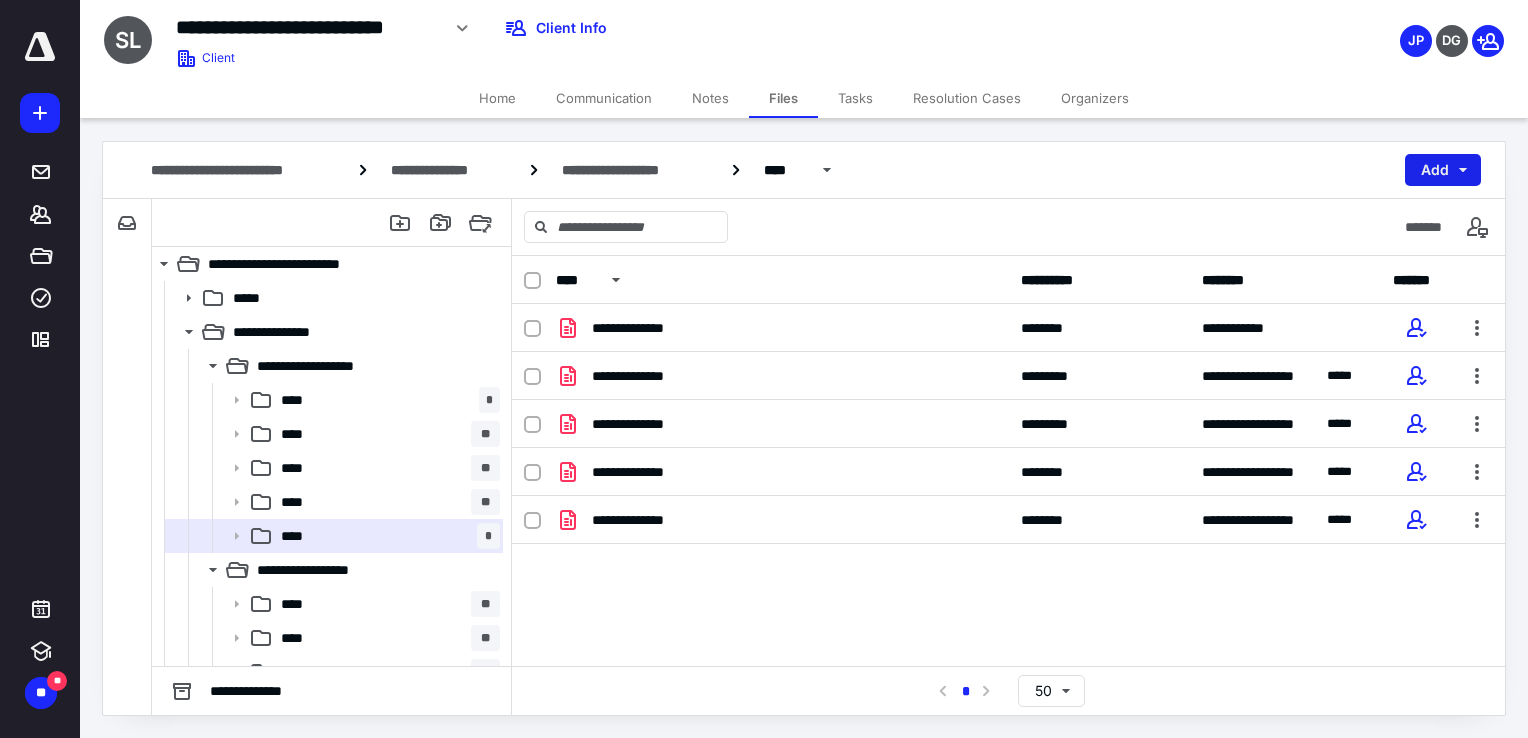 click on "Add" at bounding box center [1443, 170] 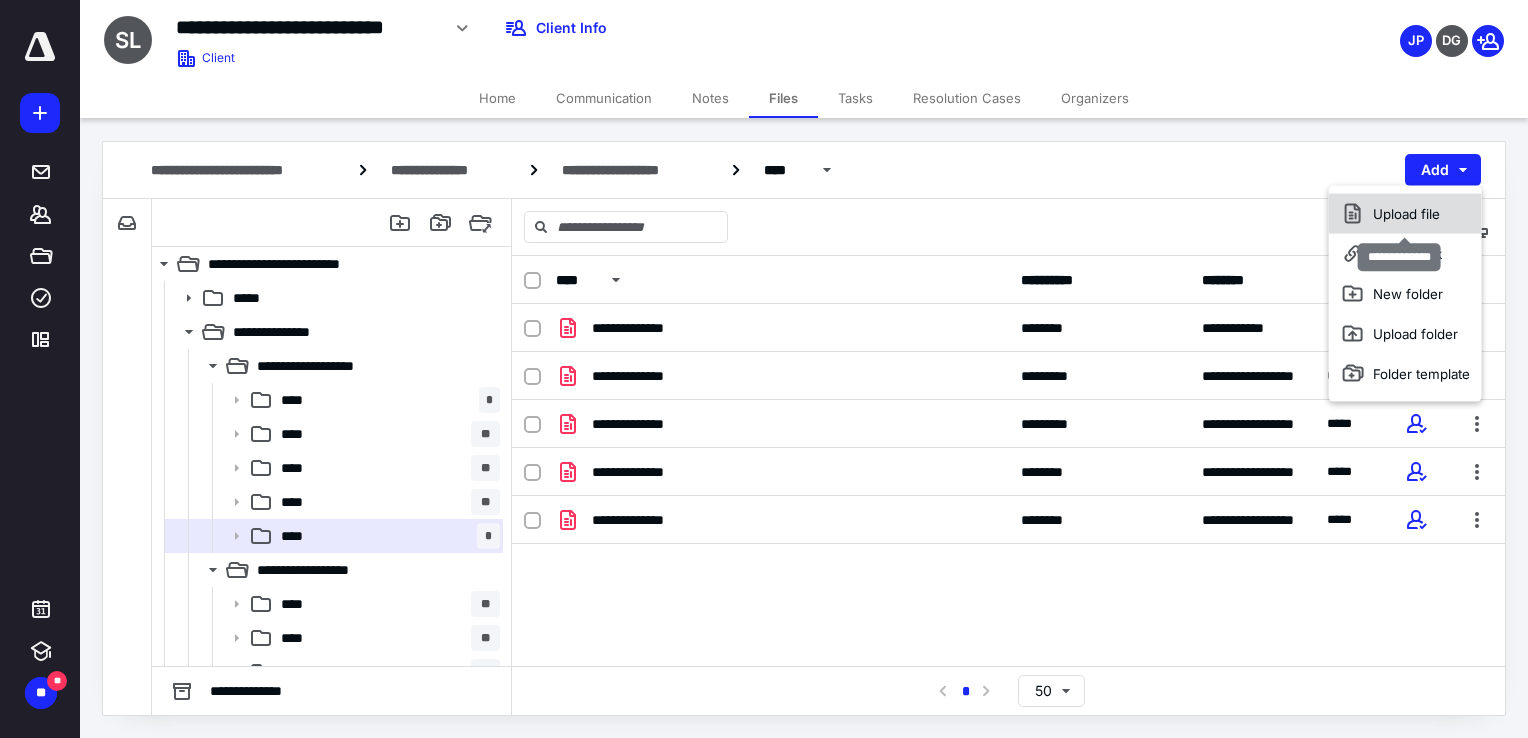 click on "Upload file" at bounding box center (1405, 214) 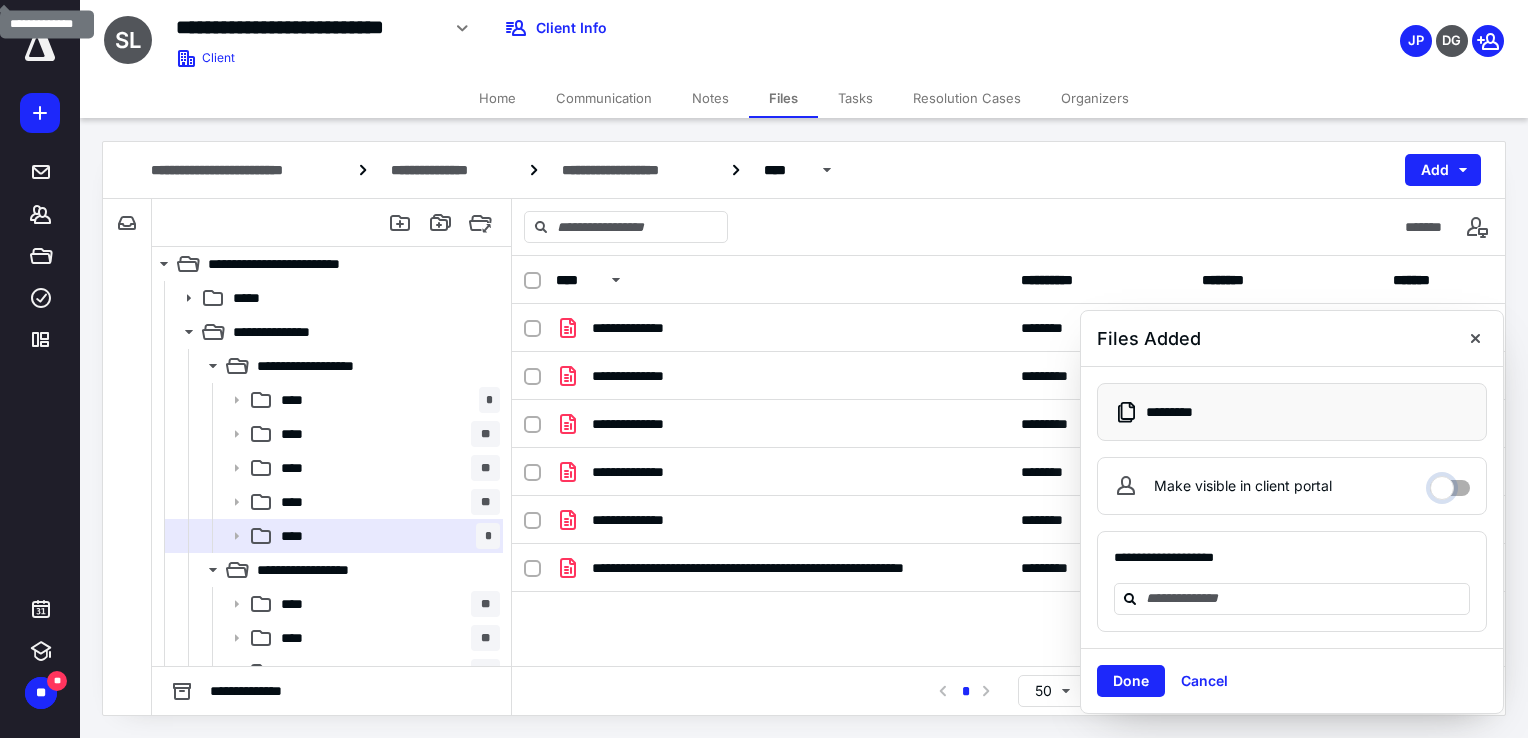 click on "Make visible in client portal" at bounding box center [1450, 483] 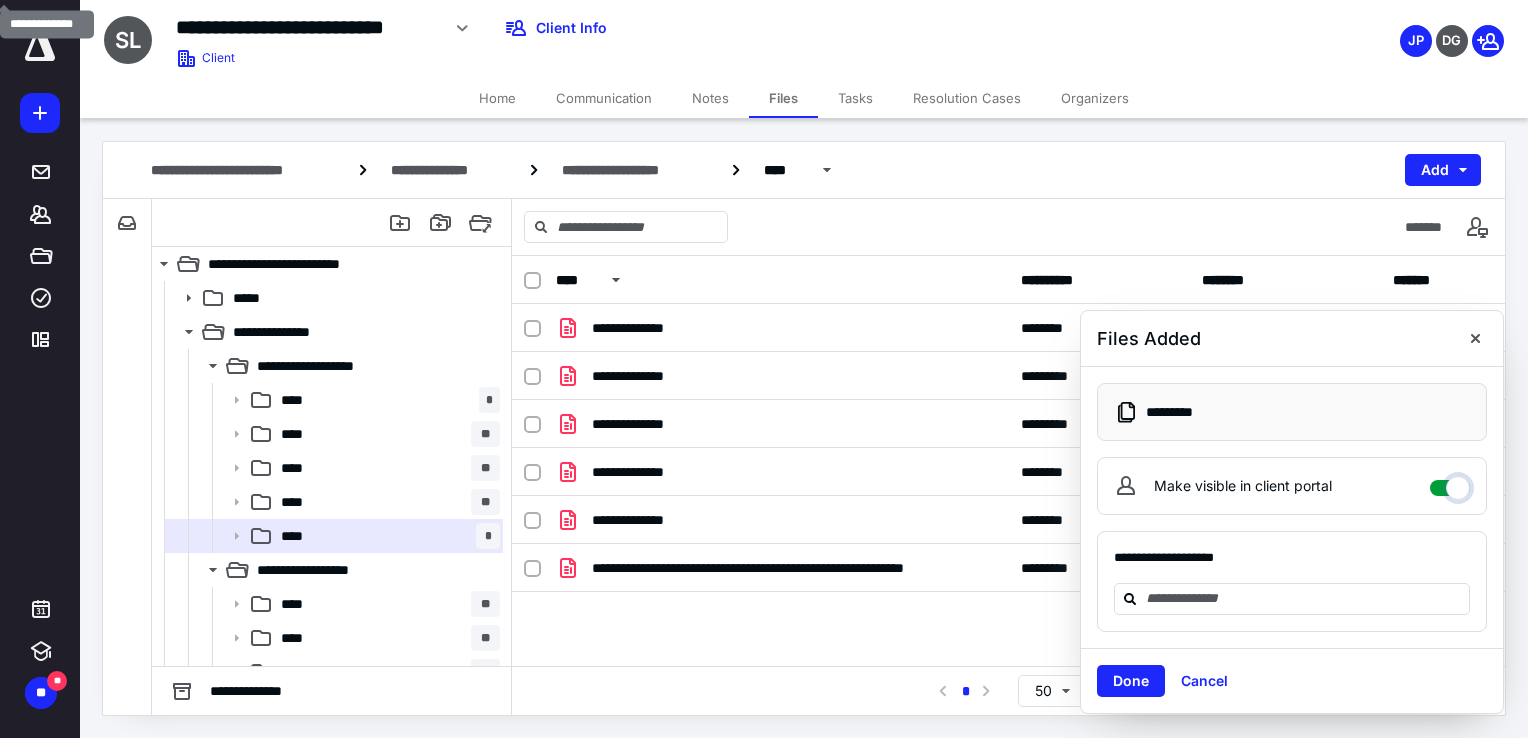checkbox on "****" 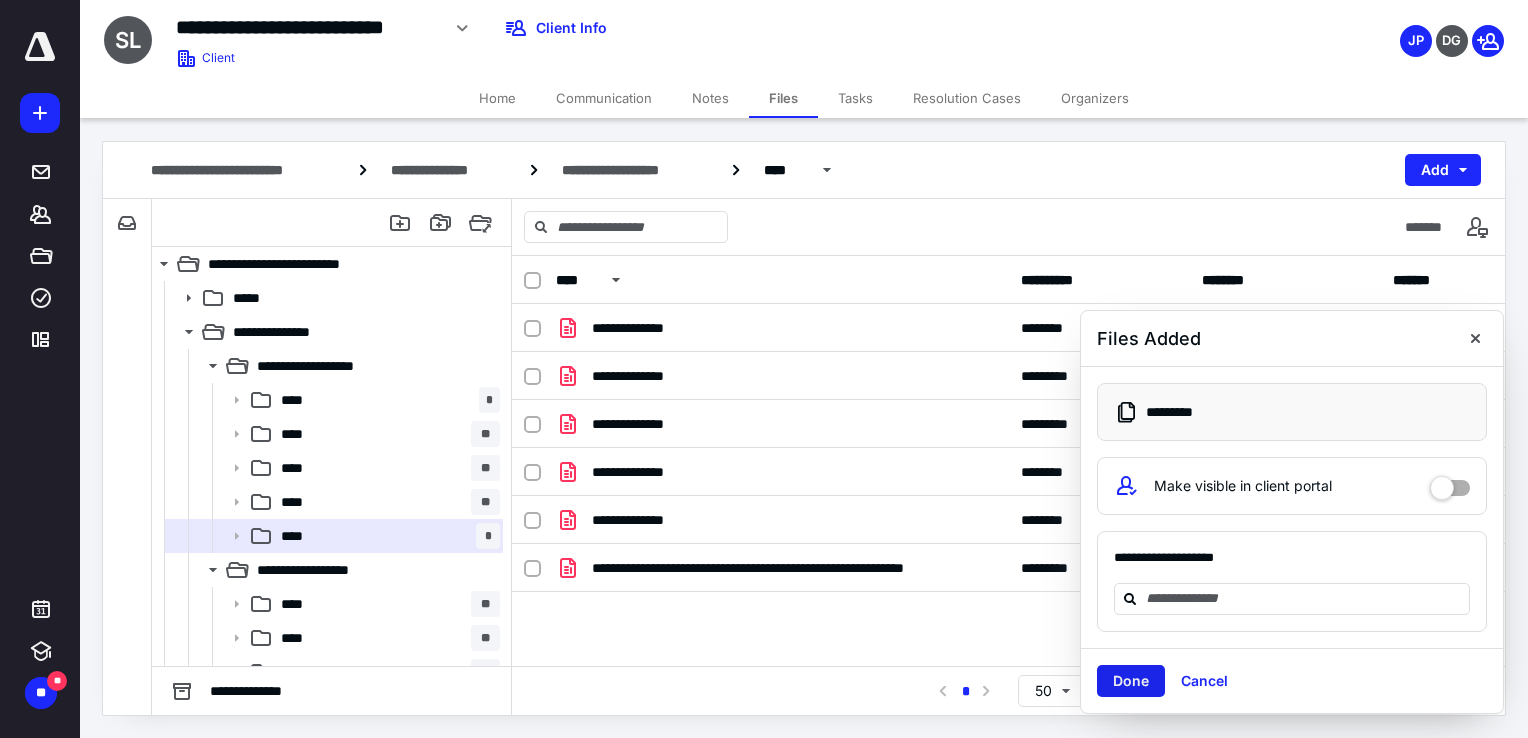 click on "Done" at bounding box center [1131, 681] 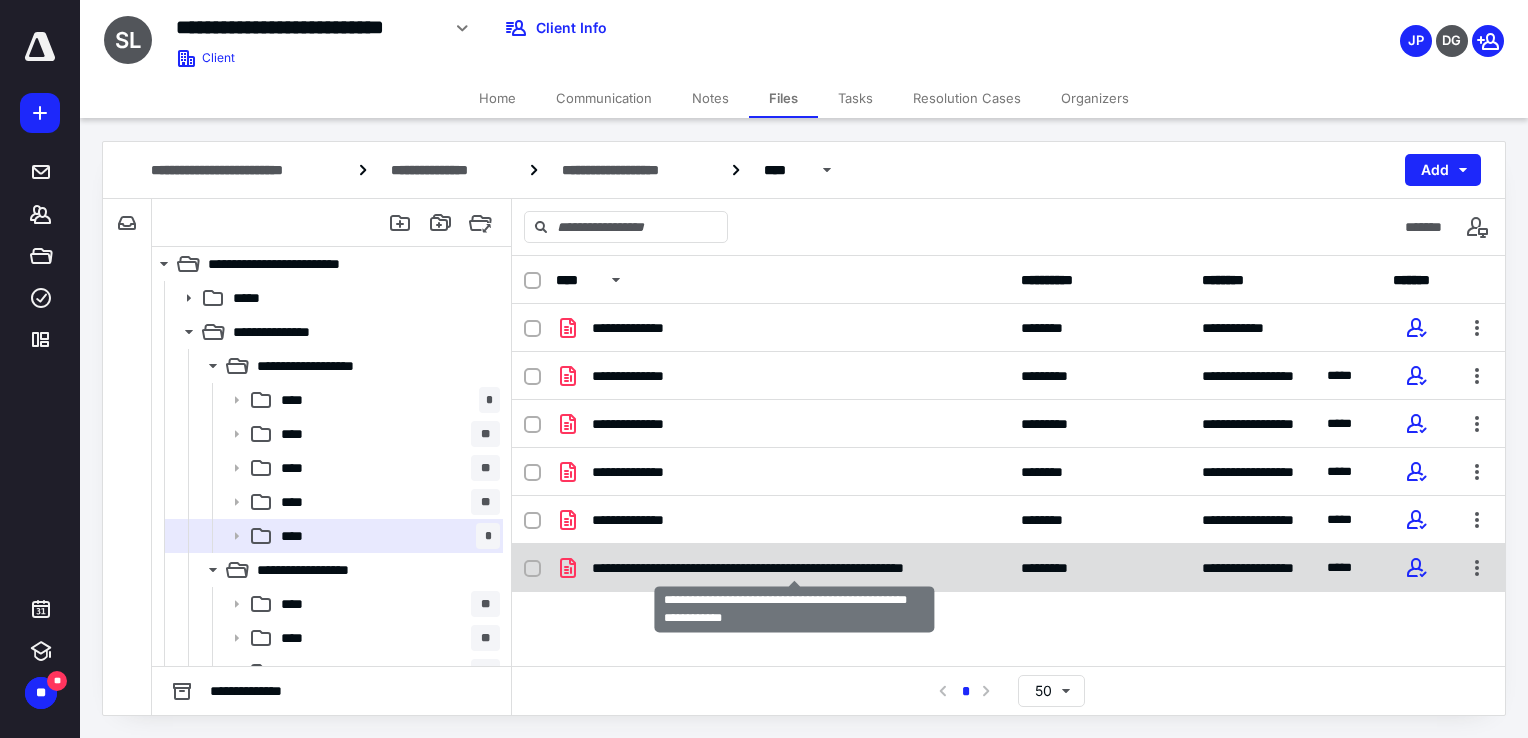click on "**********" at bounding box center [794, 568] 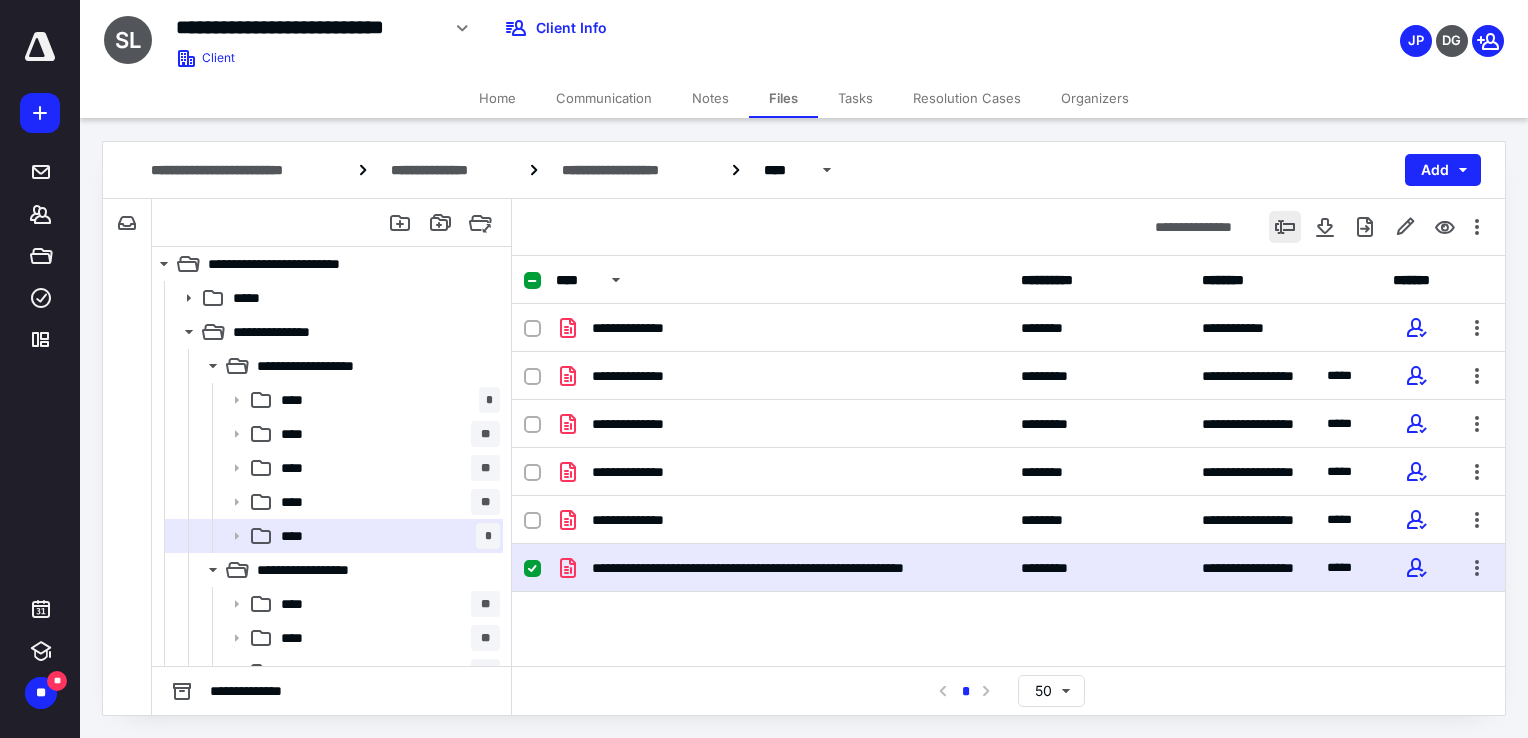 click at bounding box center [1285, 227] 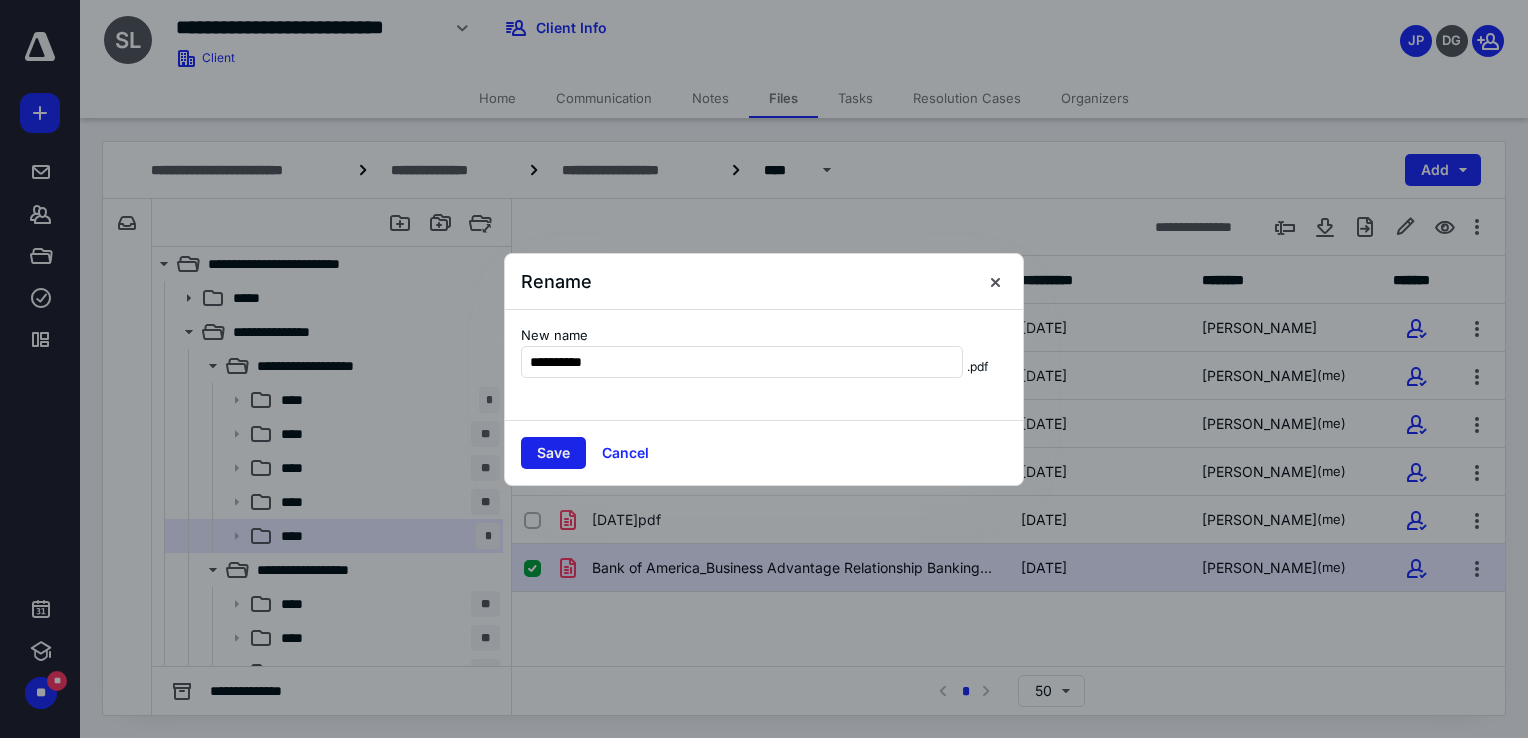 type on "**********" 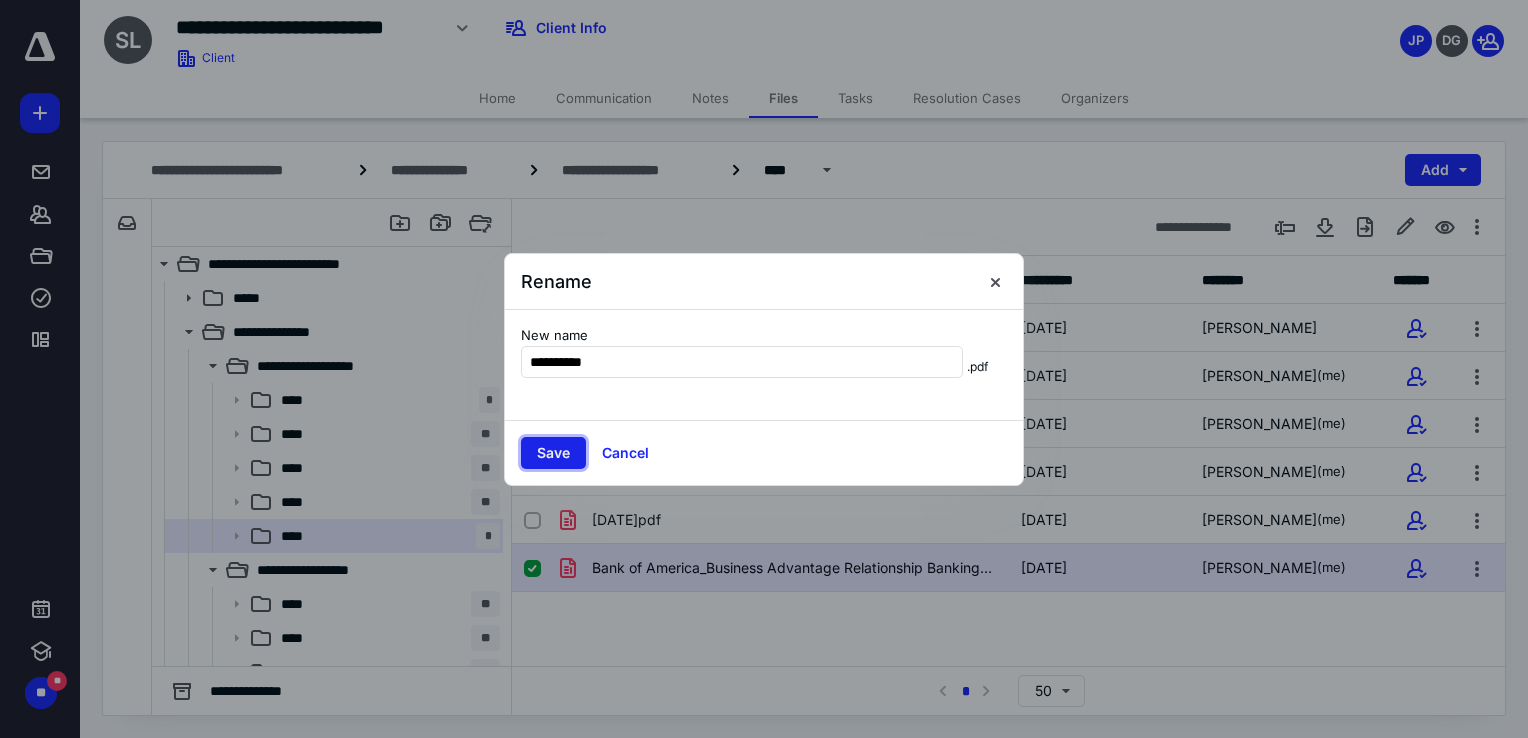 click on "Save" at bounding box center [553, 453] 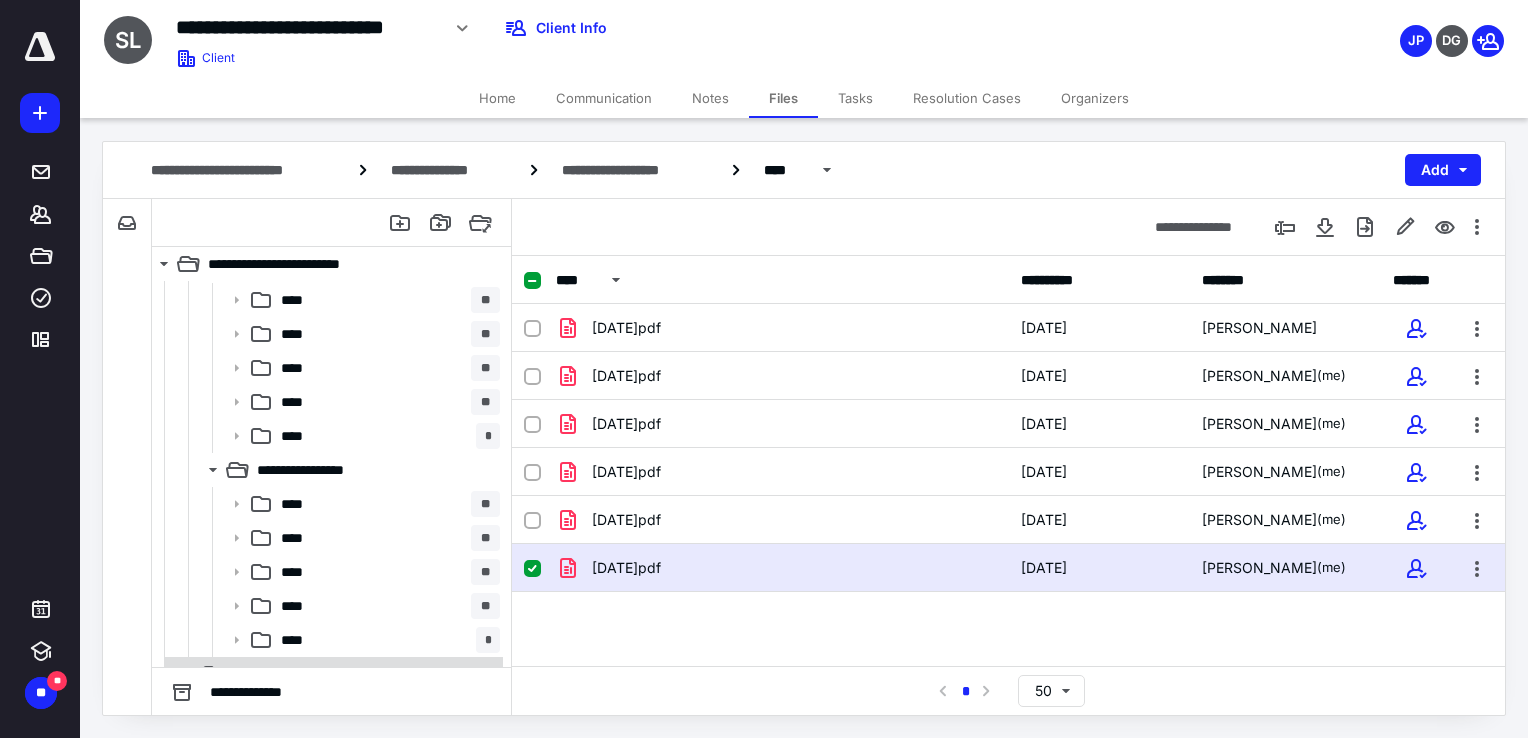 scroll, scrollTop: 531, scrollLeft: 0, axis: vertical 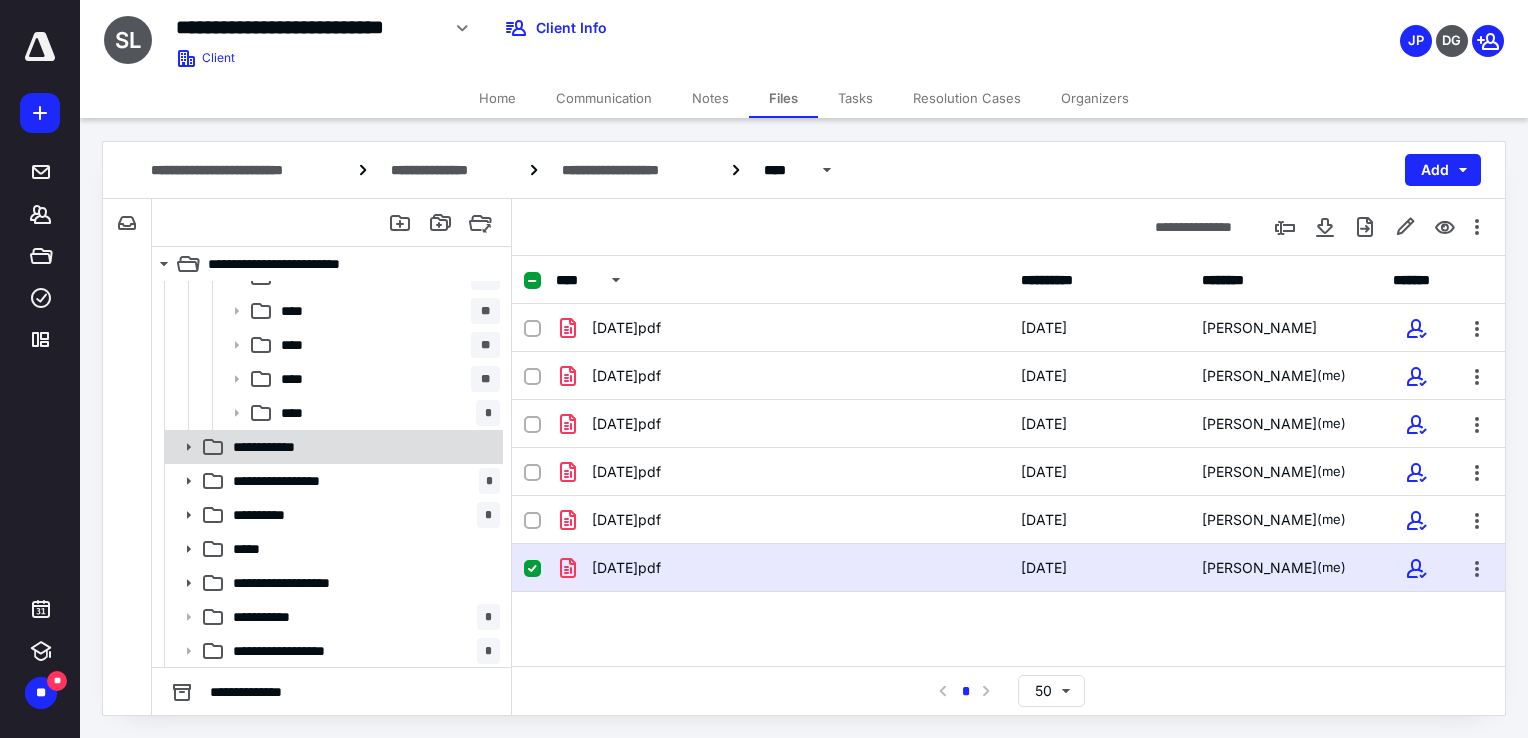 drag, startPoint x: 348, startPoint y: 456, endPoint x: 476, endPoint y: 435, distance: 129.71121 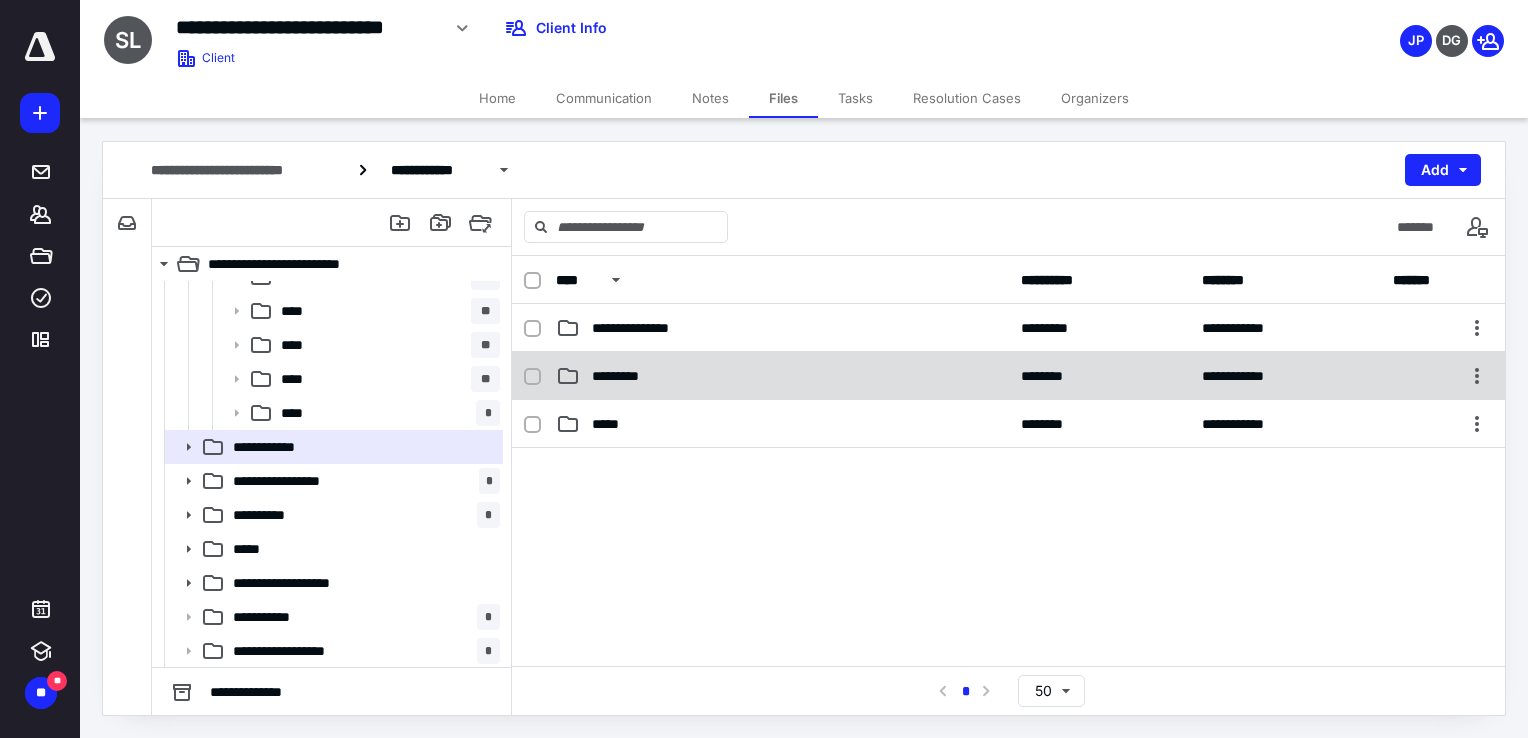 click on "*********" at bounding box center [782, 376] 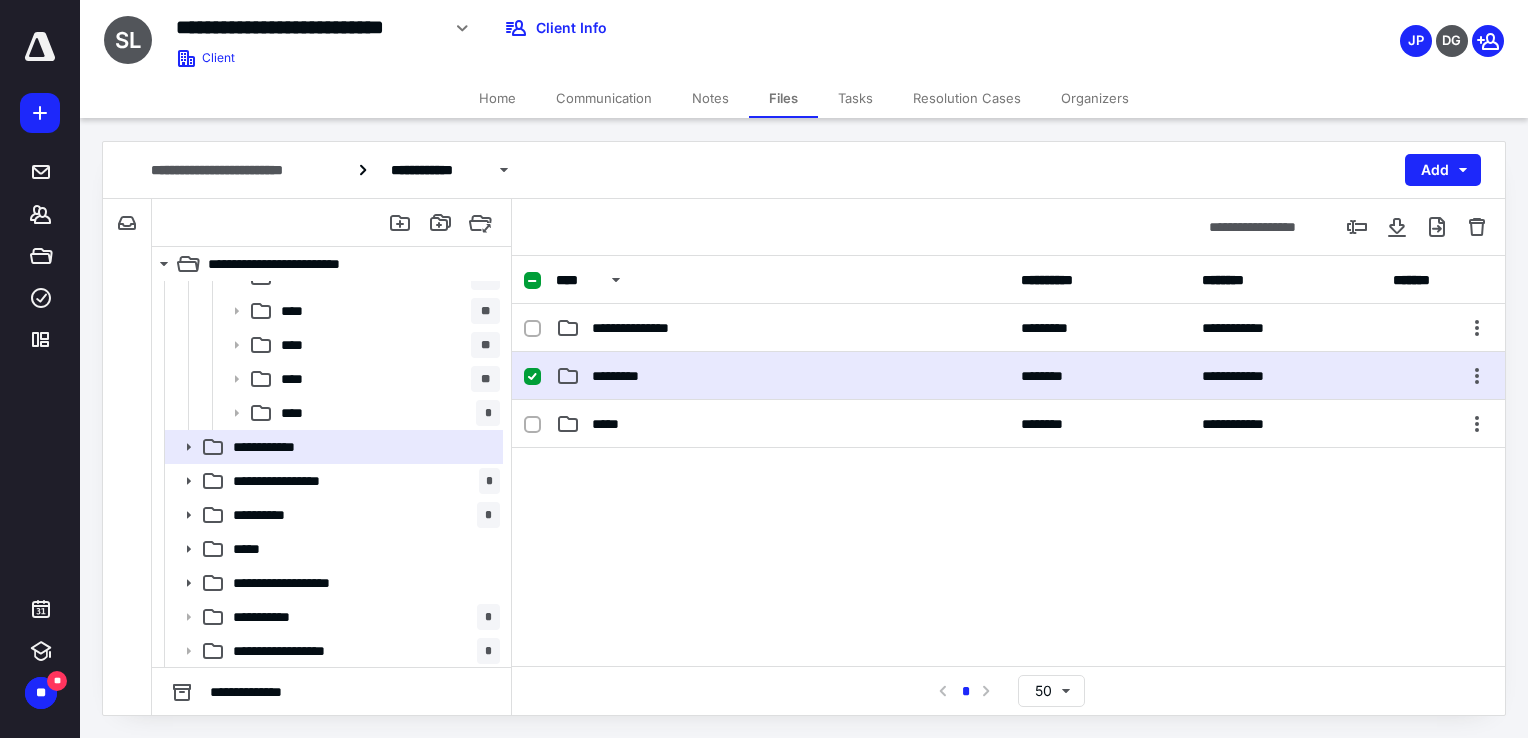 click on "*********" at bounding box center [782, 376] 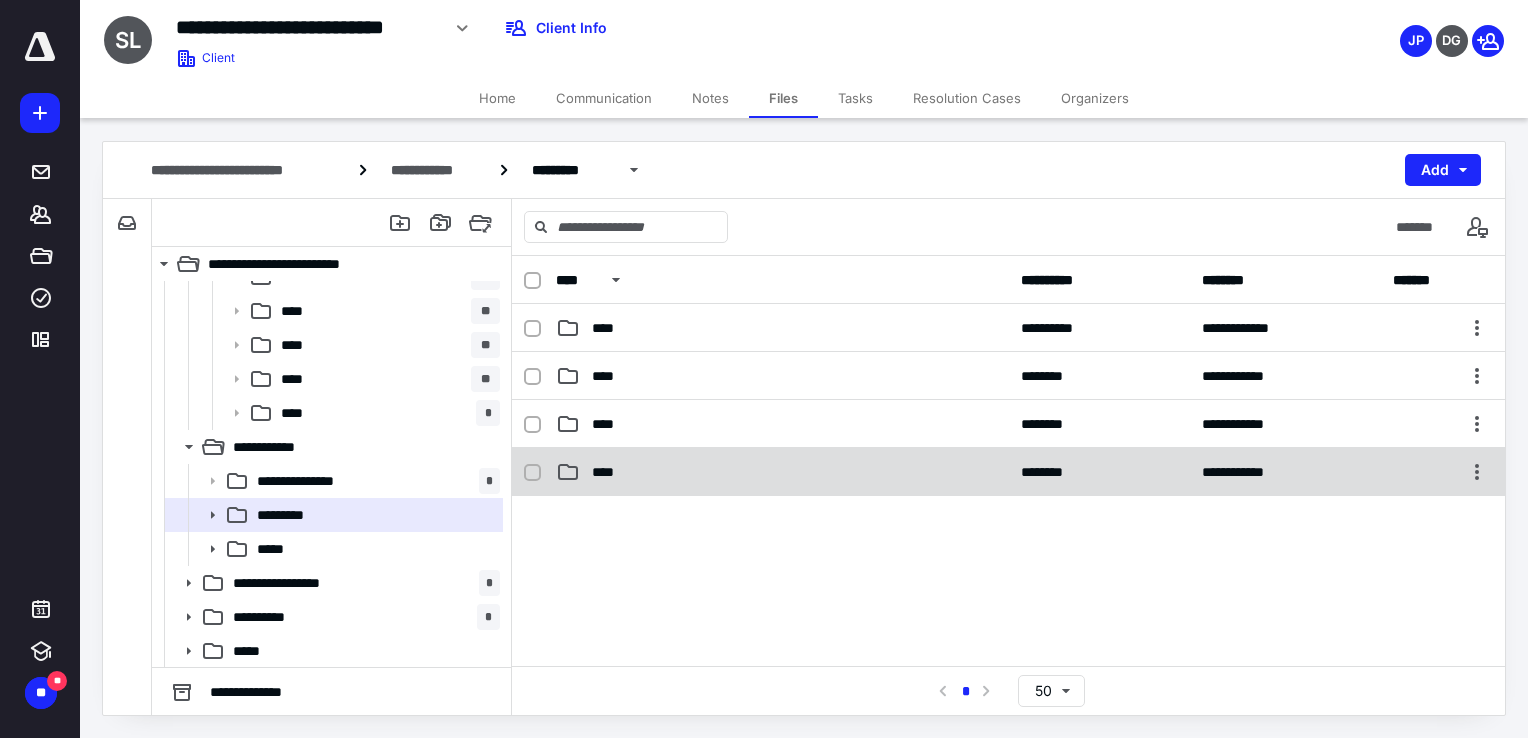 click on "**********" at bounding box center [1008, 472] 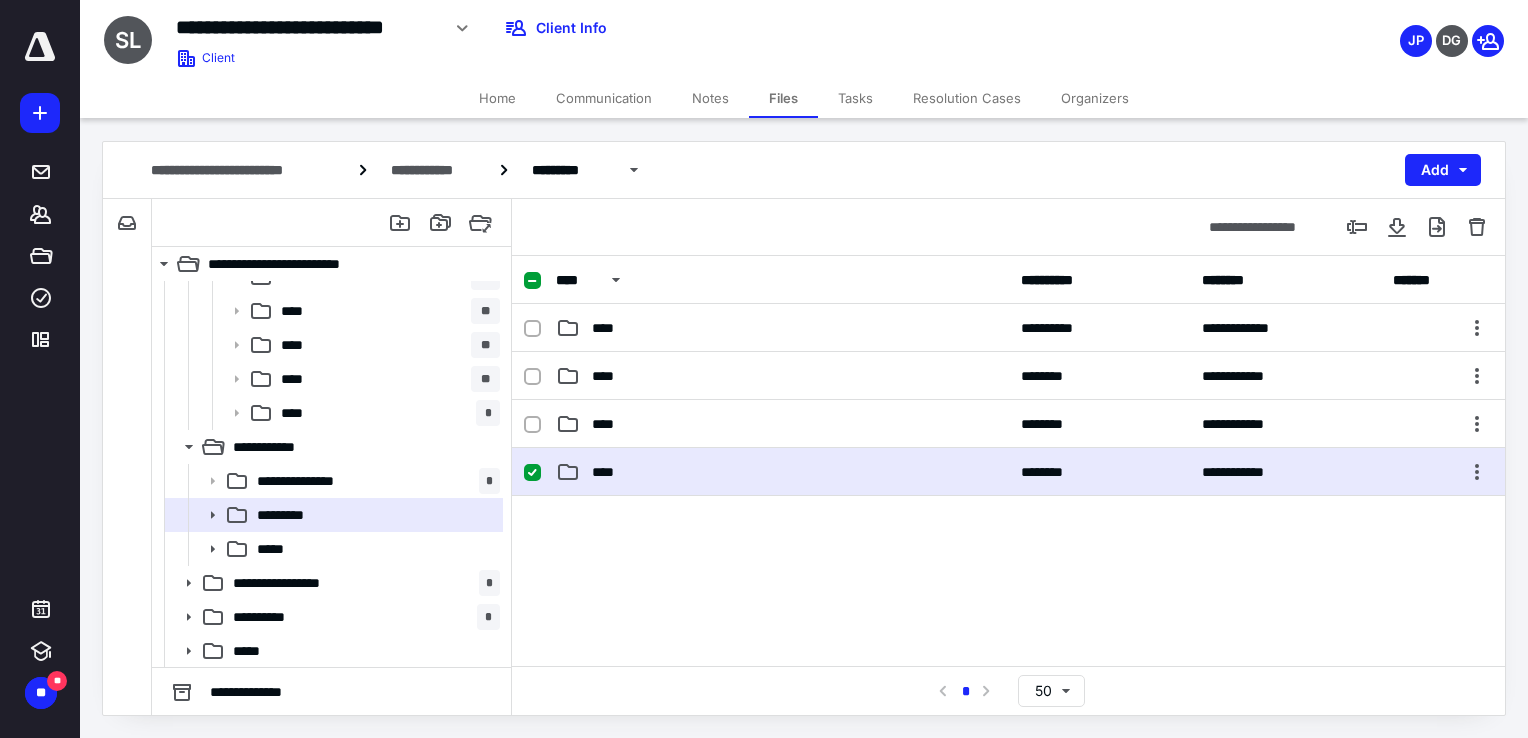 click on "**********" at bounding box center [1008, 472] 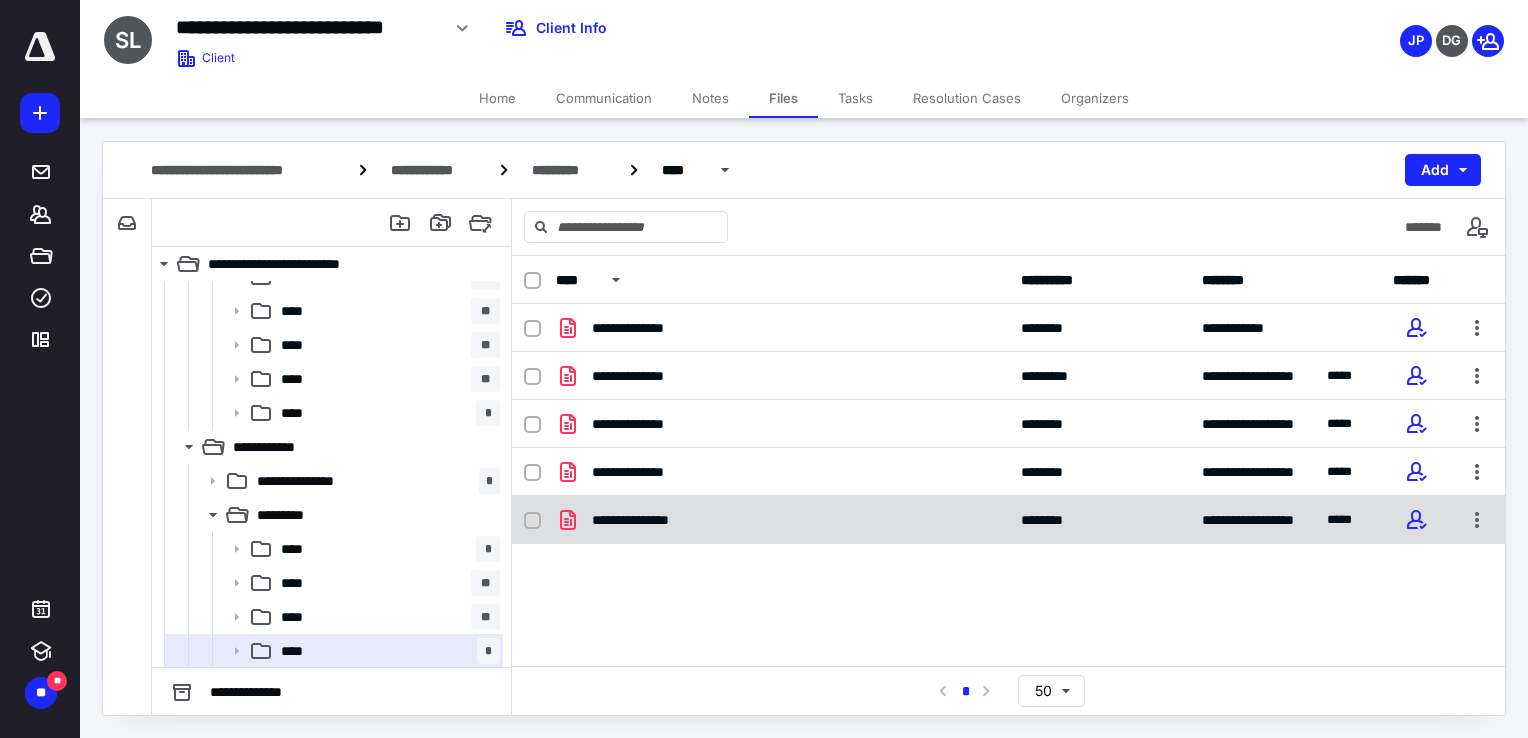 click on "**********" at bounding box center (782, 520) 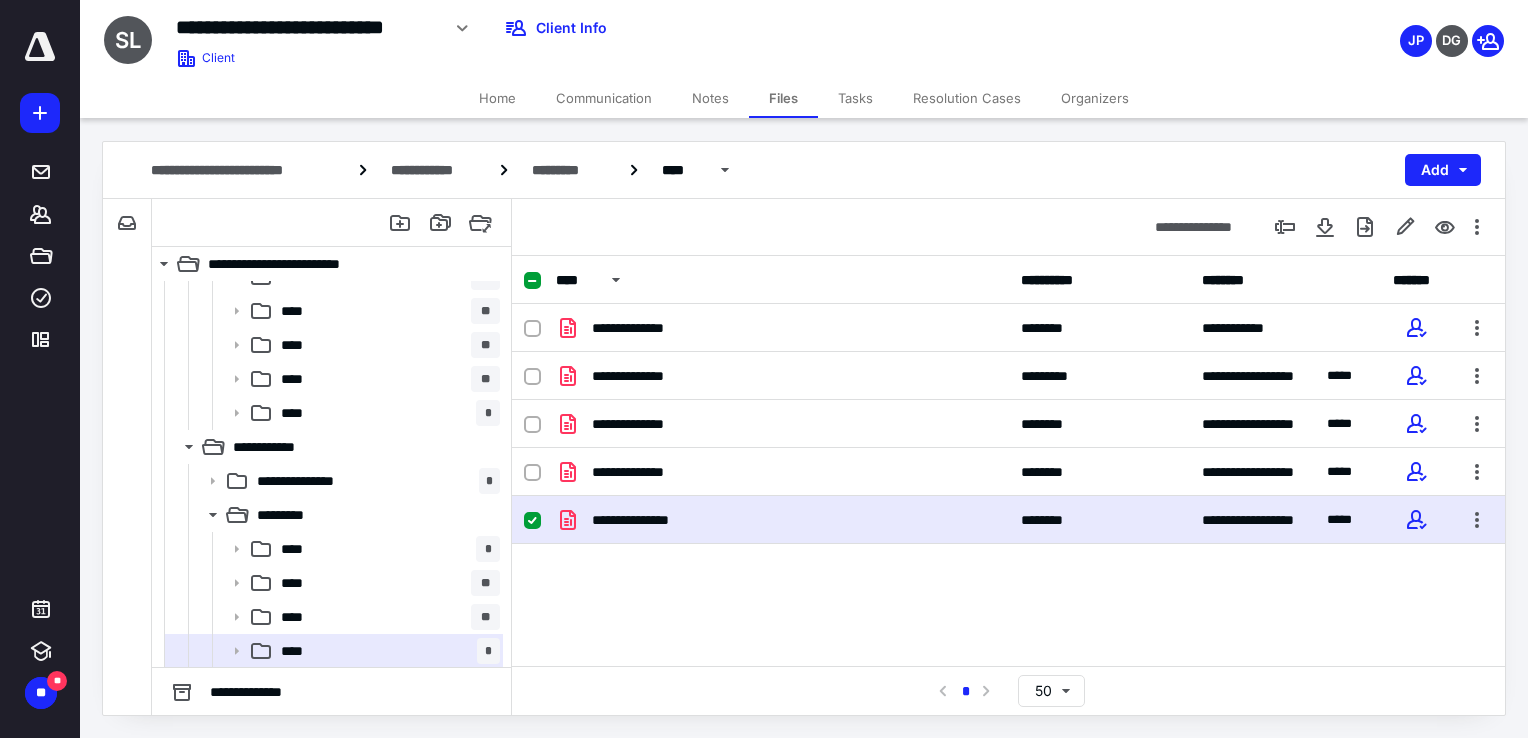 click on "**********" at bounding box center (782, 520) 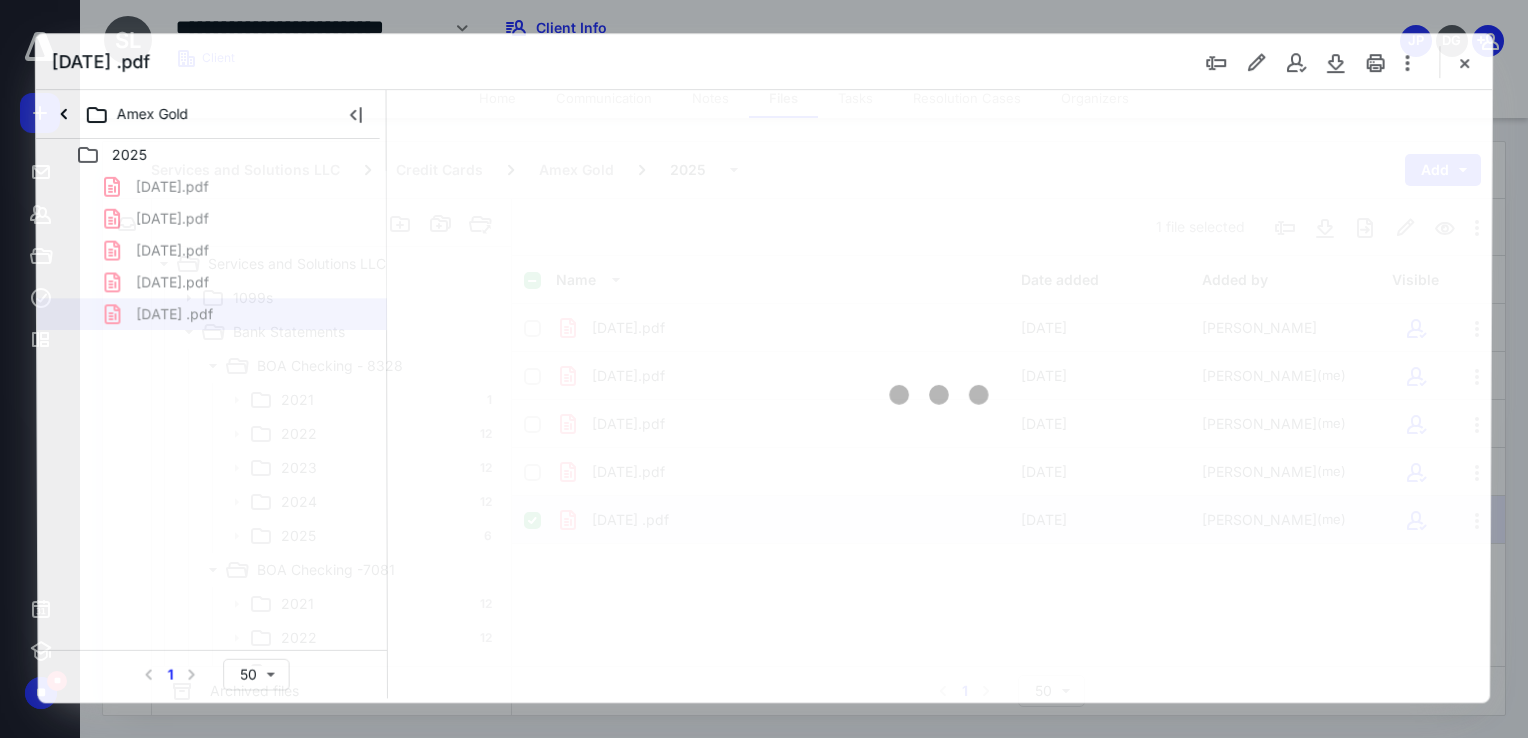 scroll, scrollTop: 531, scrollLeft: 0, axis: vertical 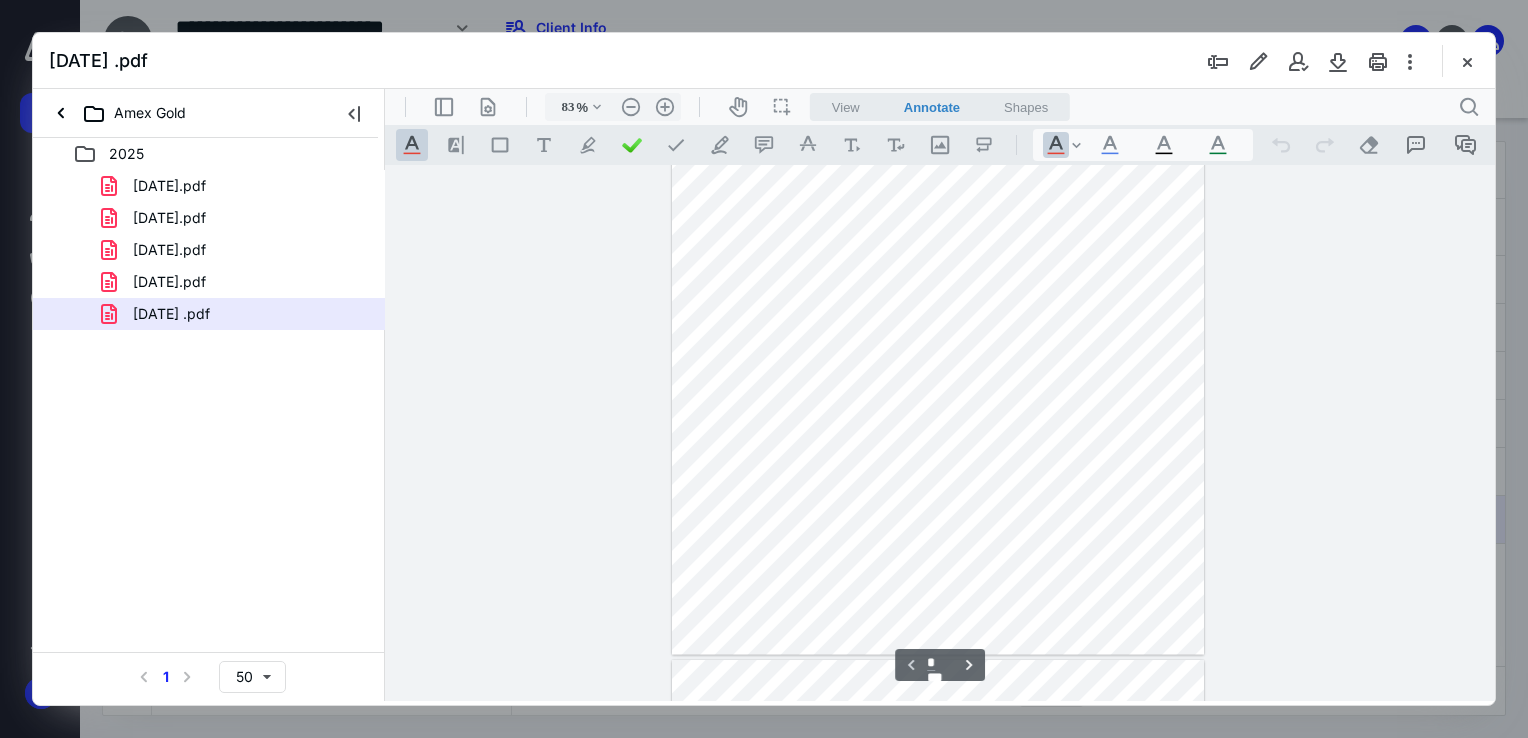 type on "133" 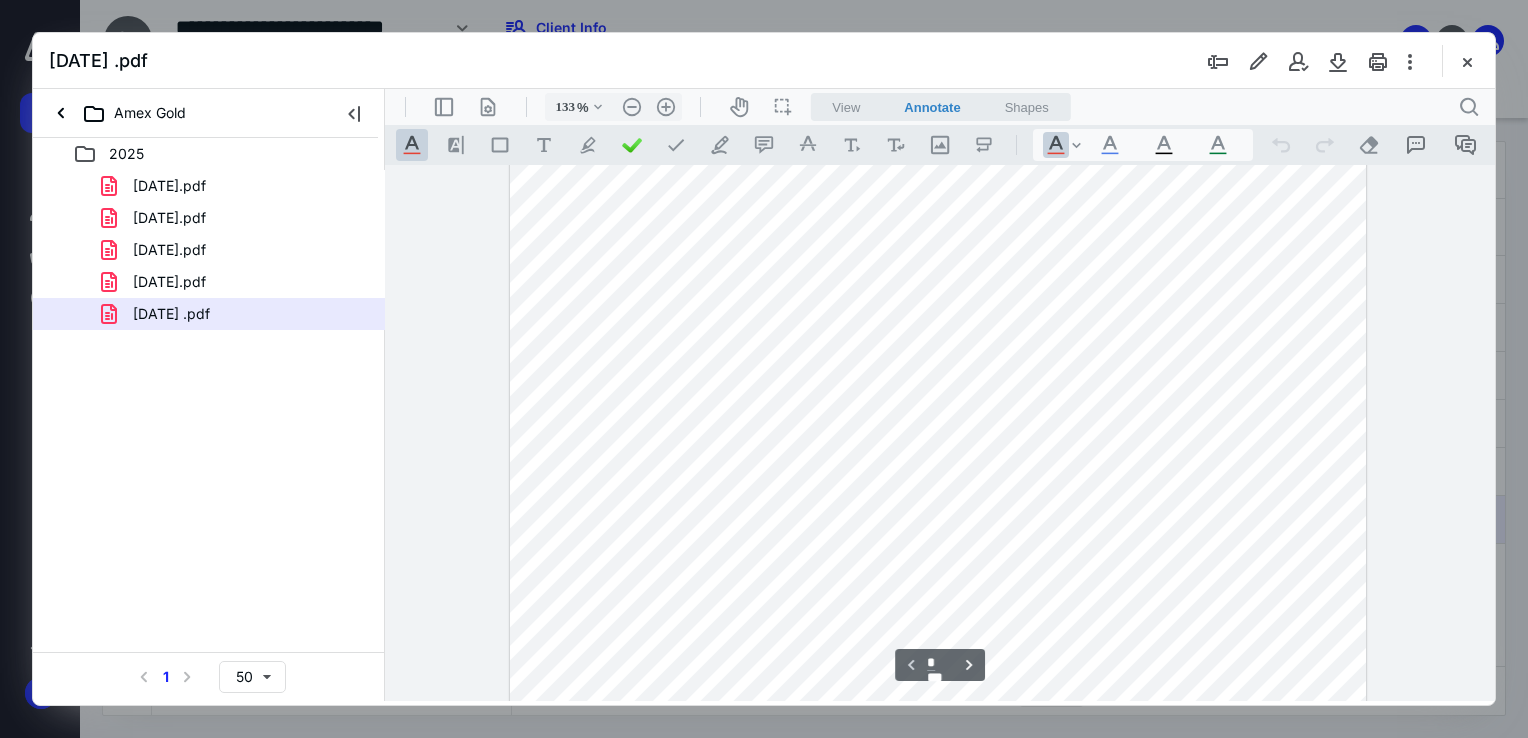 scroll, scrollTop: 0, scrollLeft: 0, axis: both 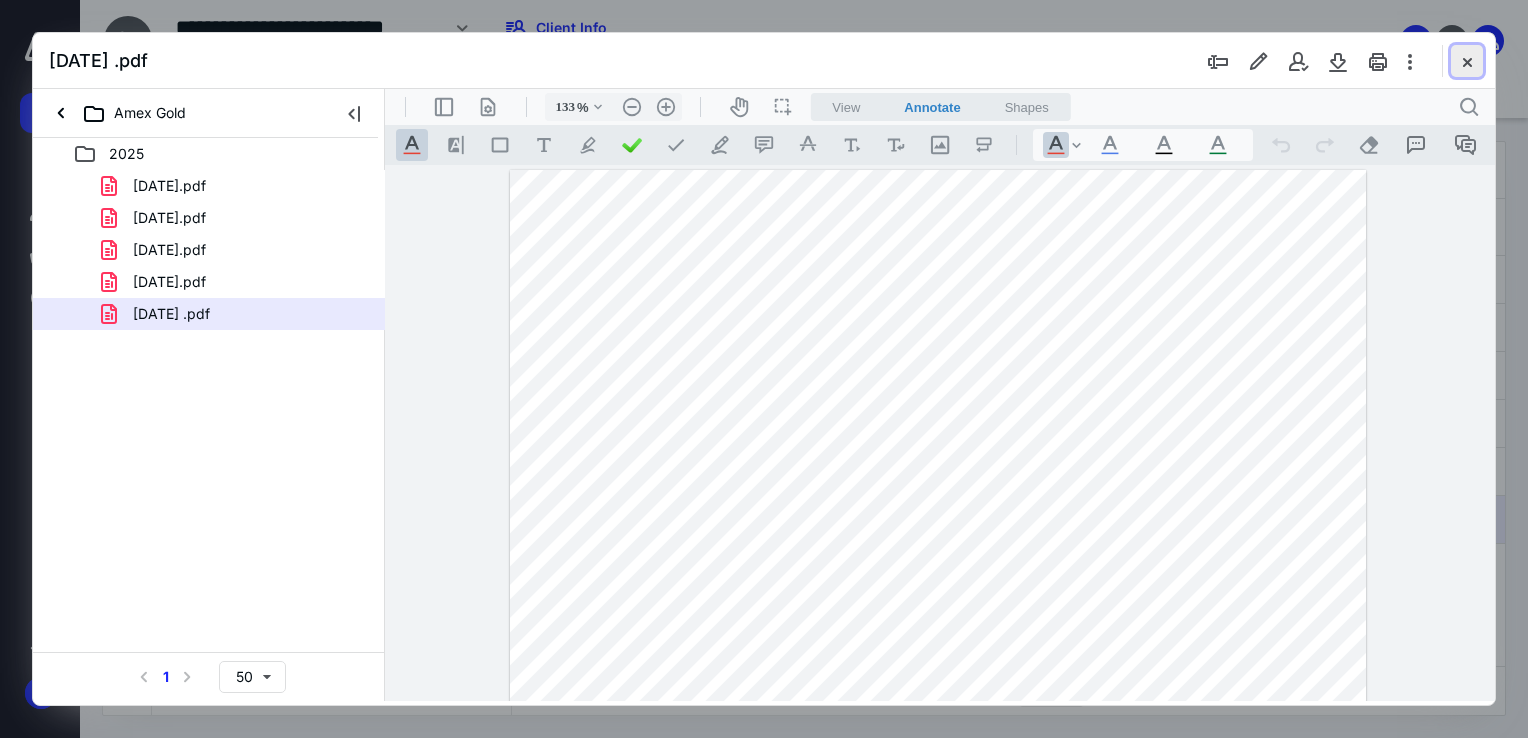 click at bounding box center (1467, 61) 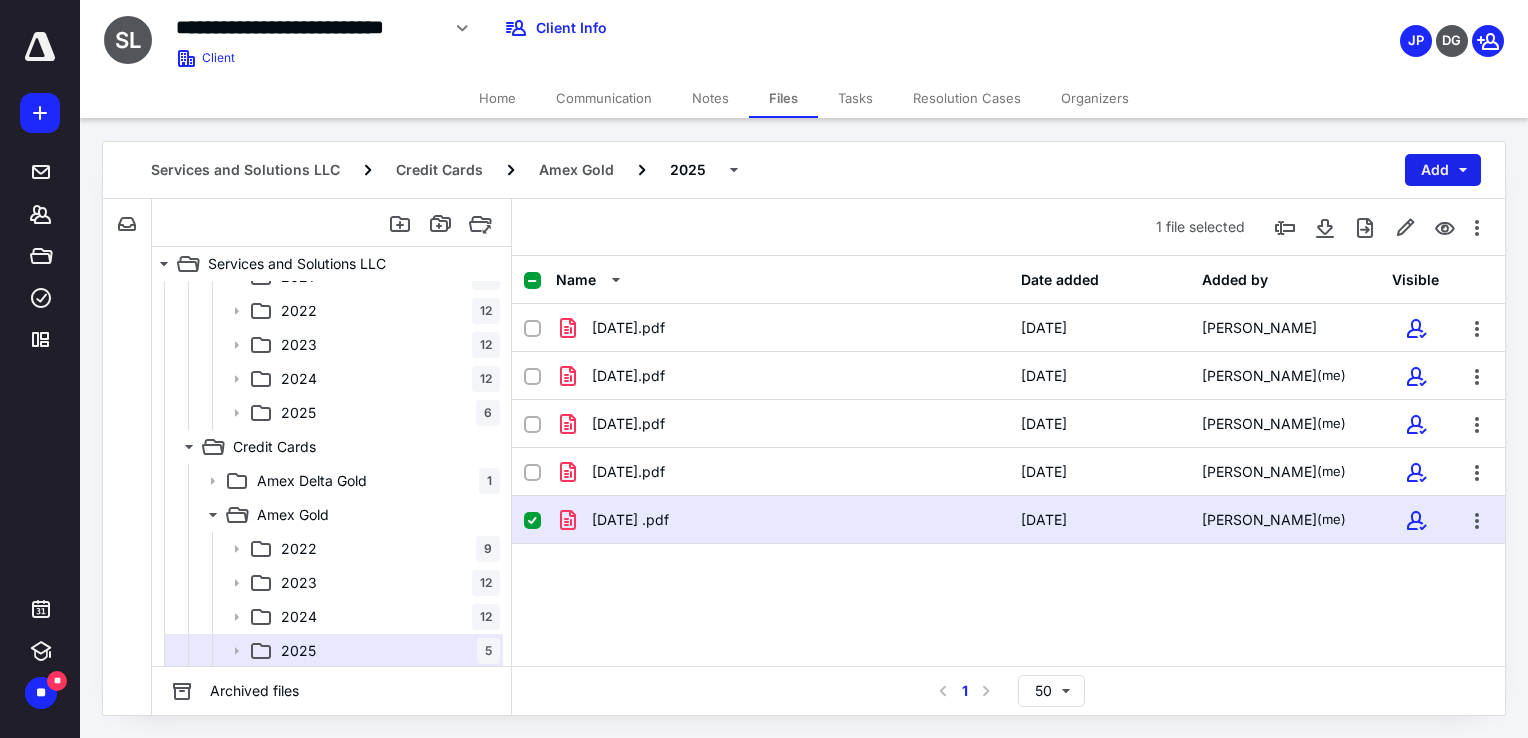 click on "Add" at bounding box center (1443, 170) 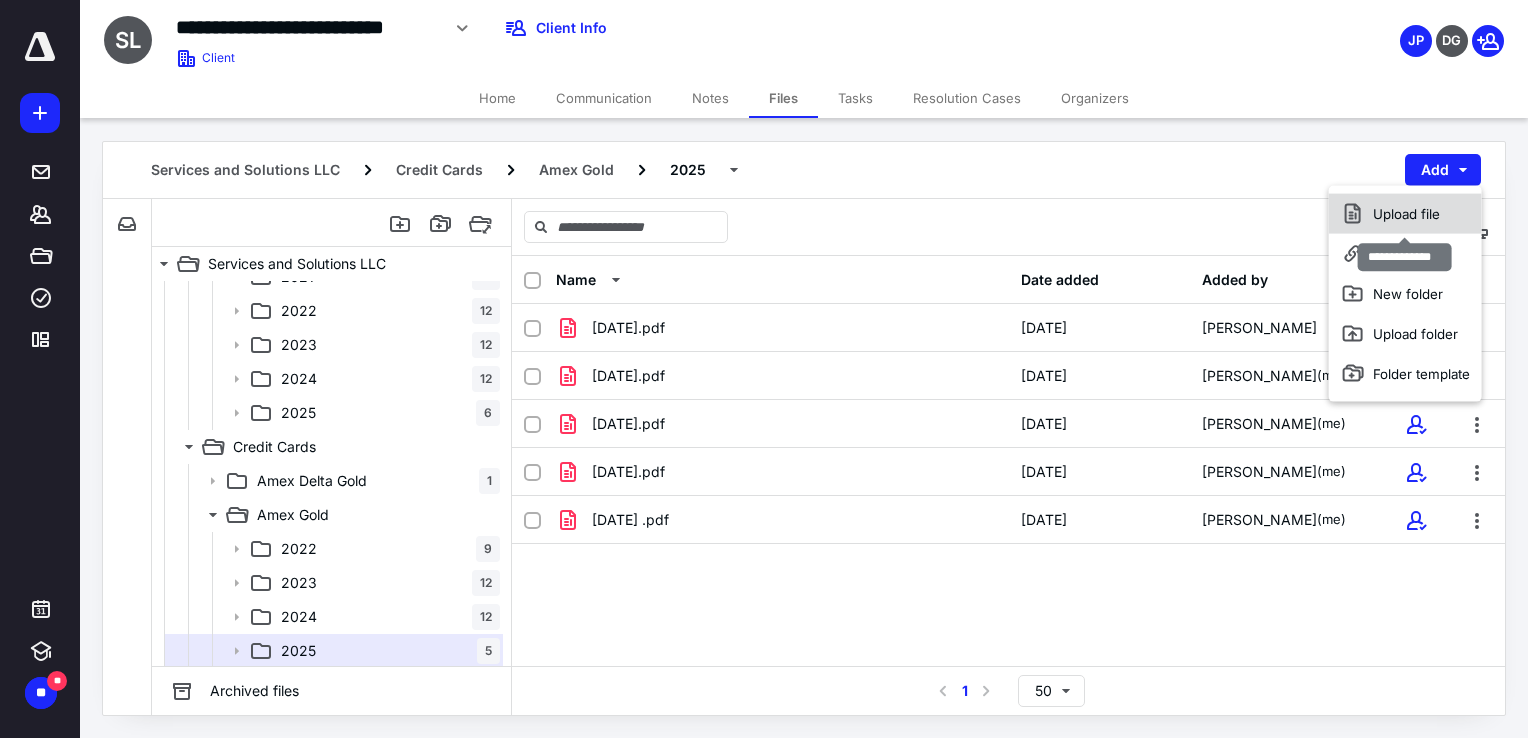 click on "Upload file" at bounding box center [1405, 214] 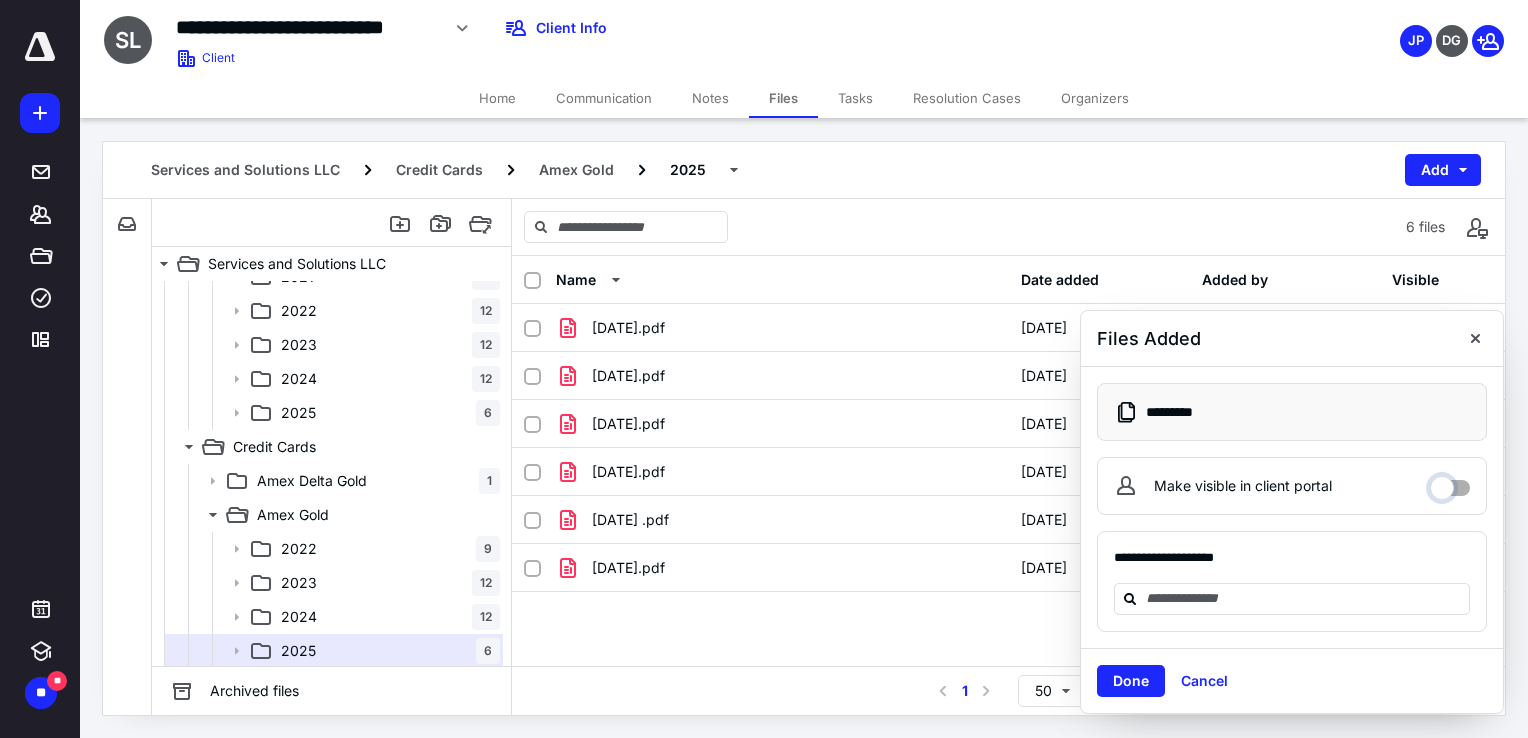 click on "Make visible in client portal" at bounding box center [1450, 483] 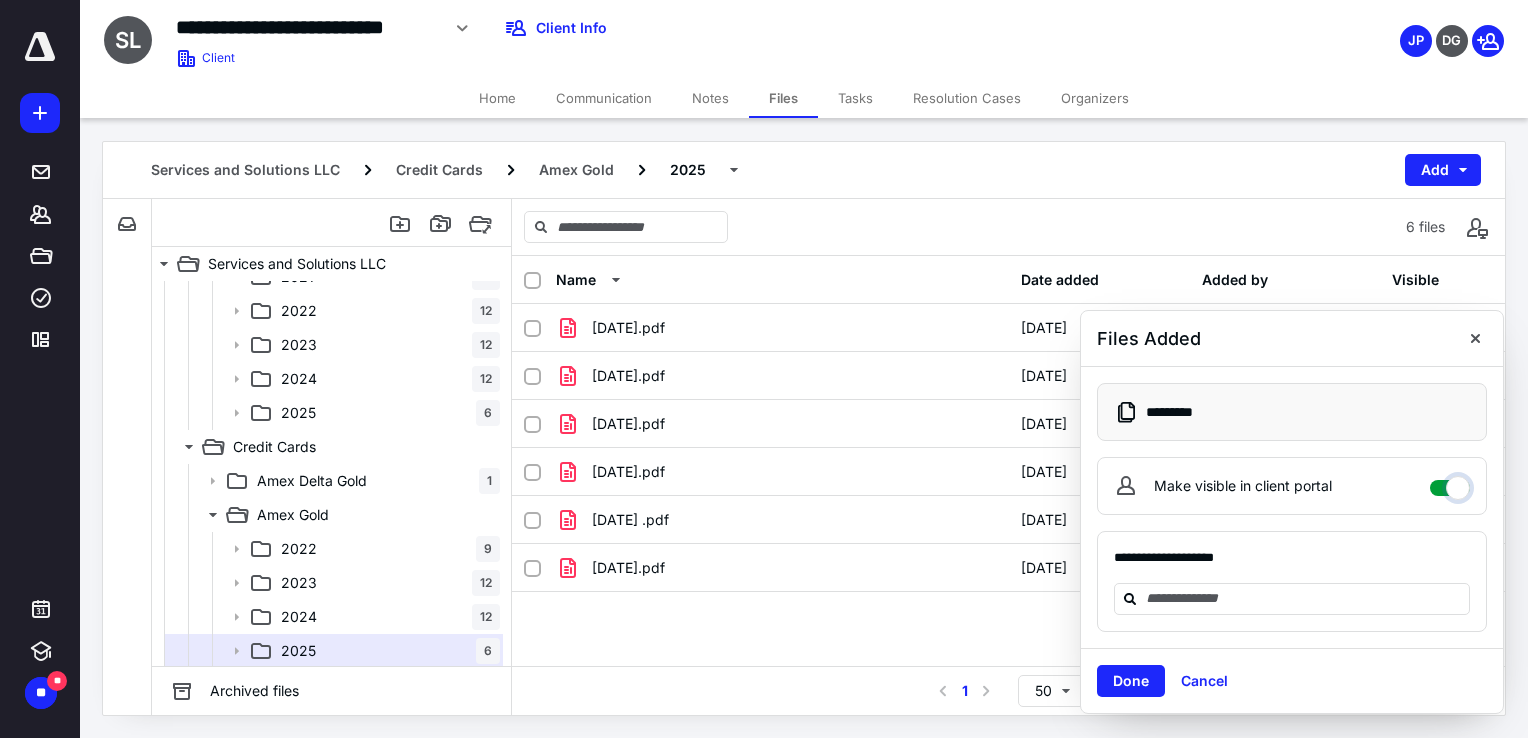checkbox on "****" 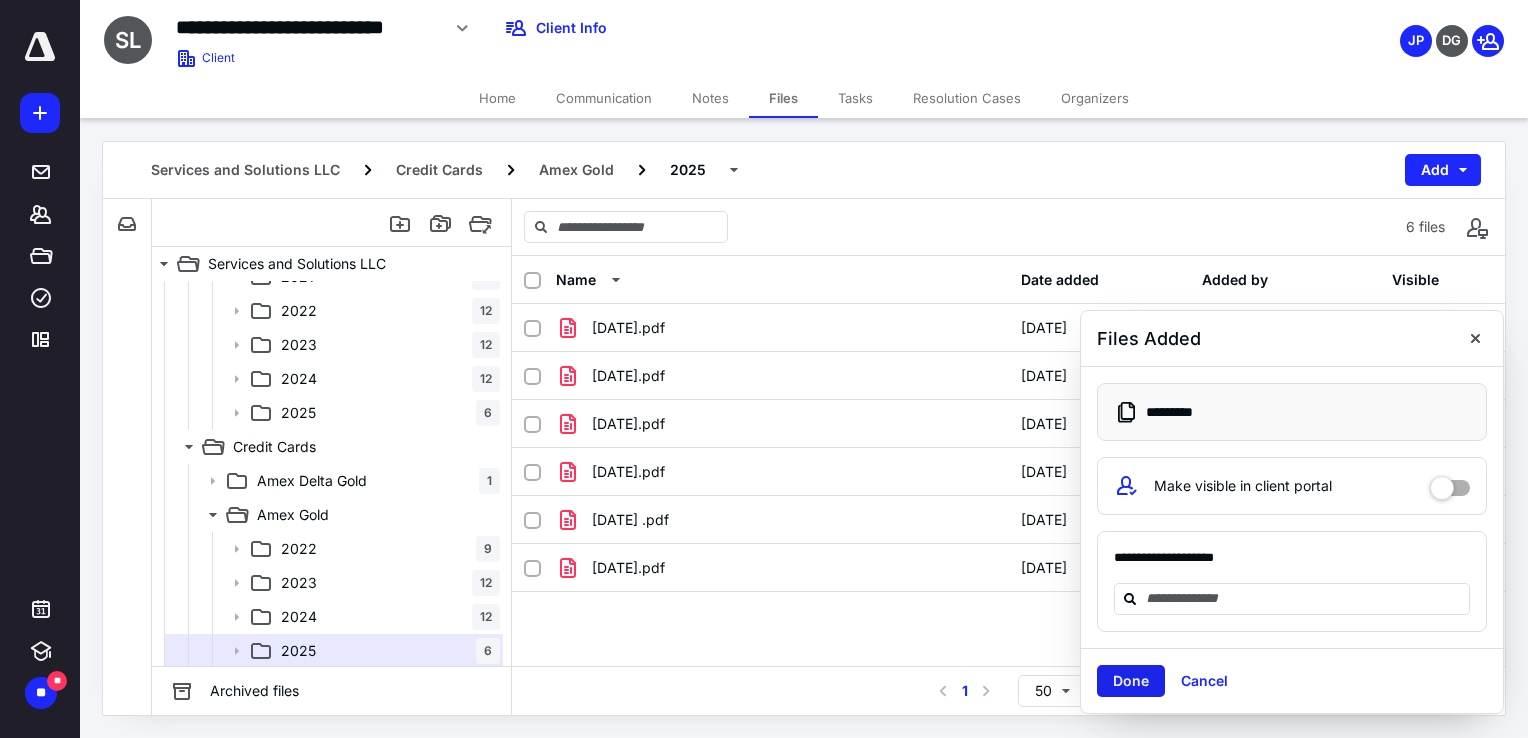 click on "Done" at bounding box center [1131, 681] 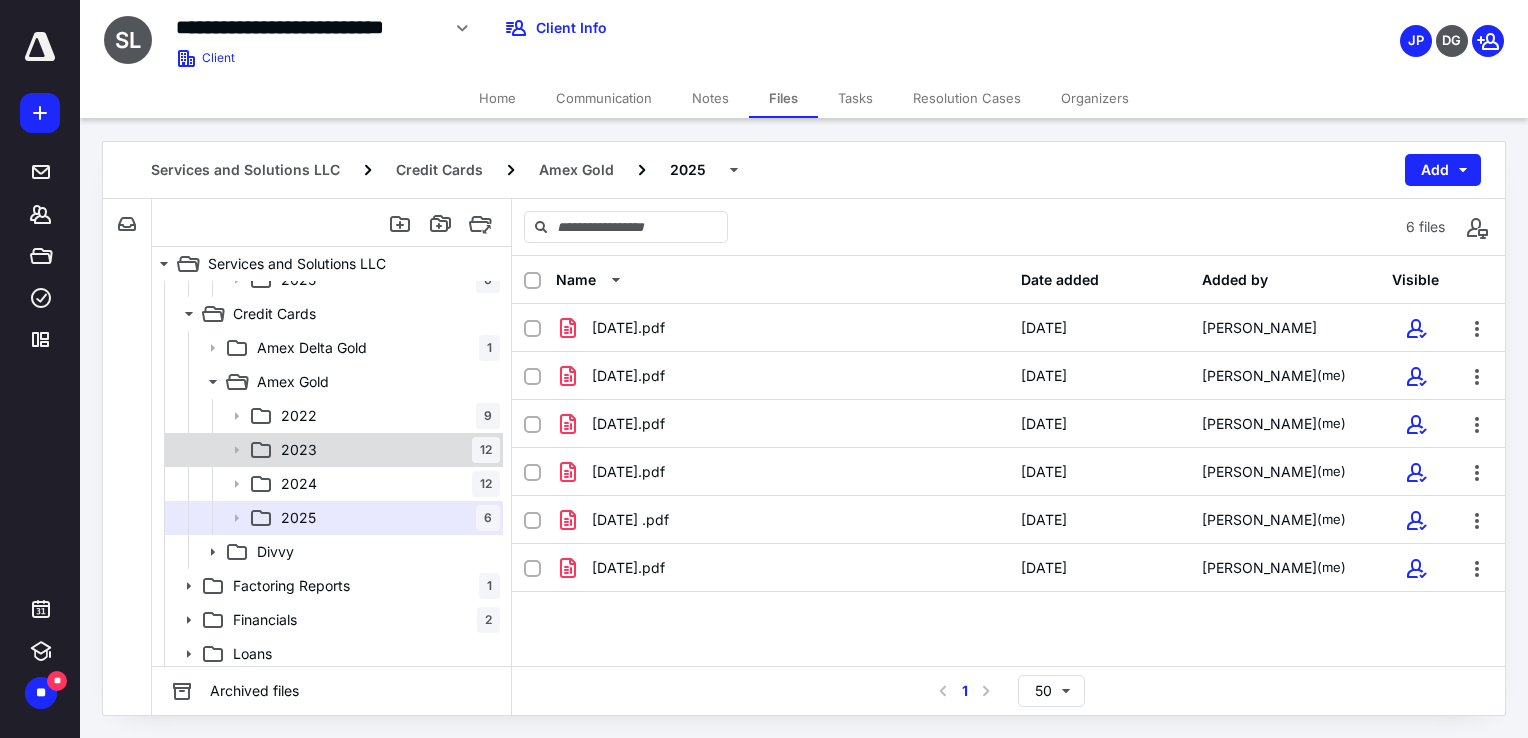 scroll, scrollTop: 631, scrollLeft: 0, axis: vertical 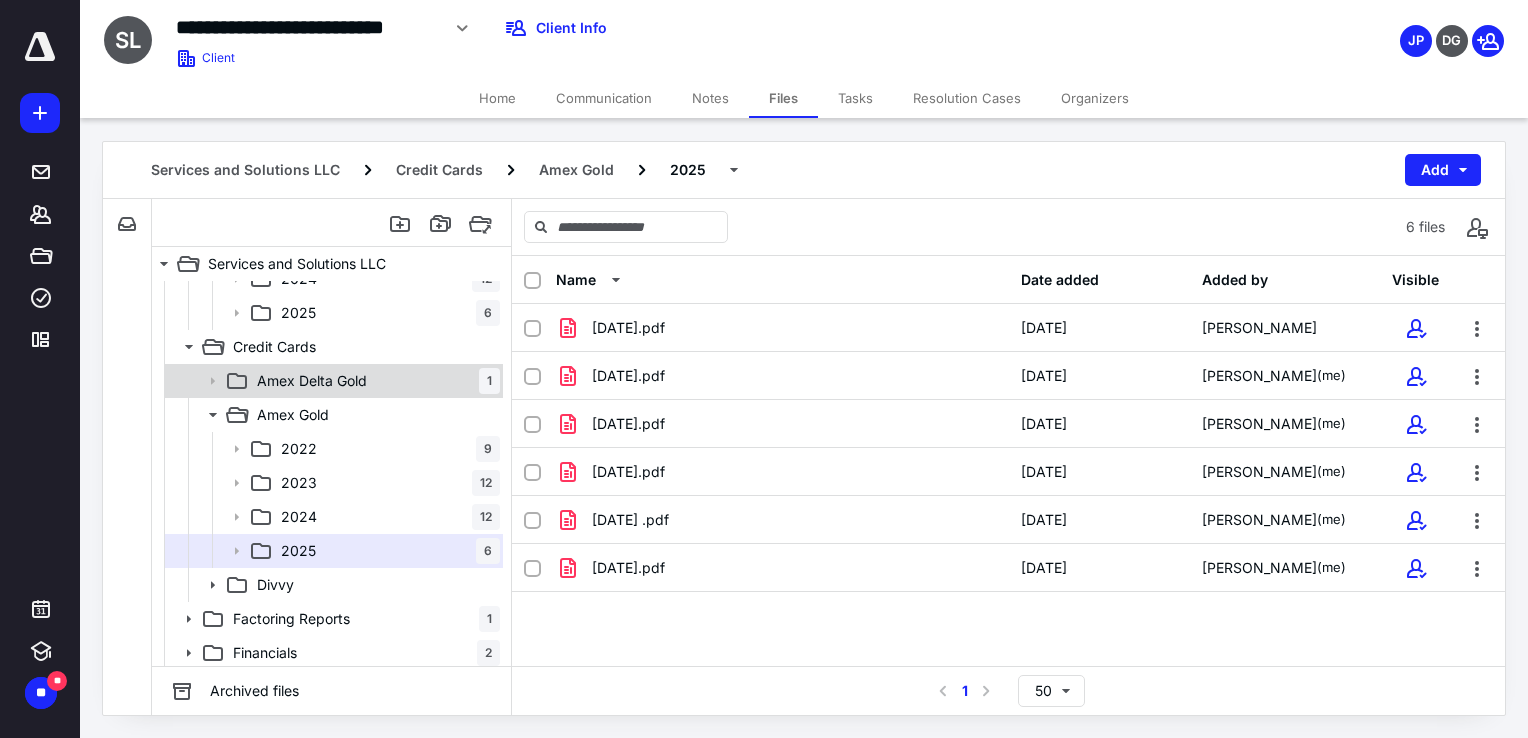 click on "Amex Delta Gold" at bounding box center [312, 381] 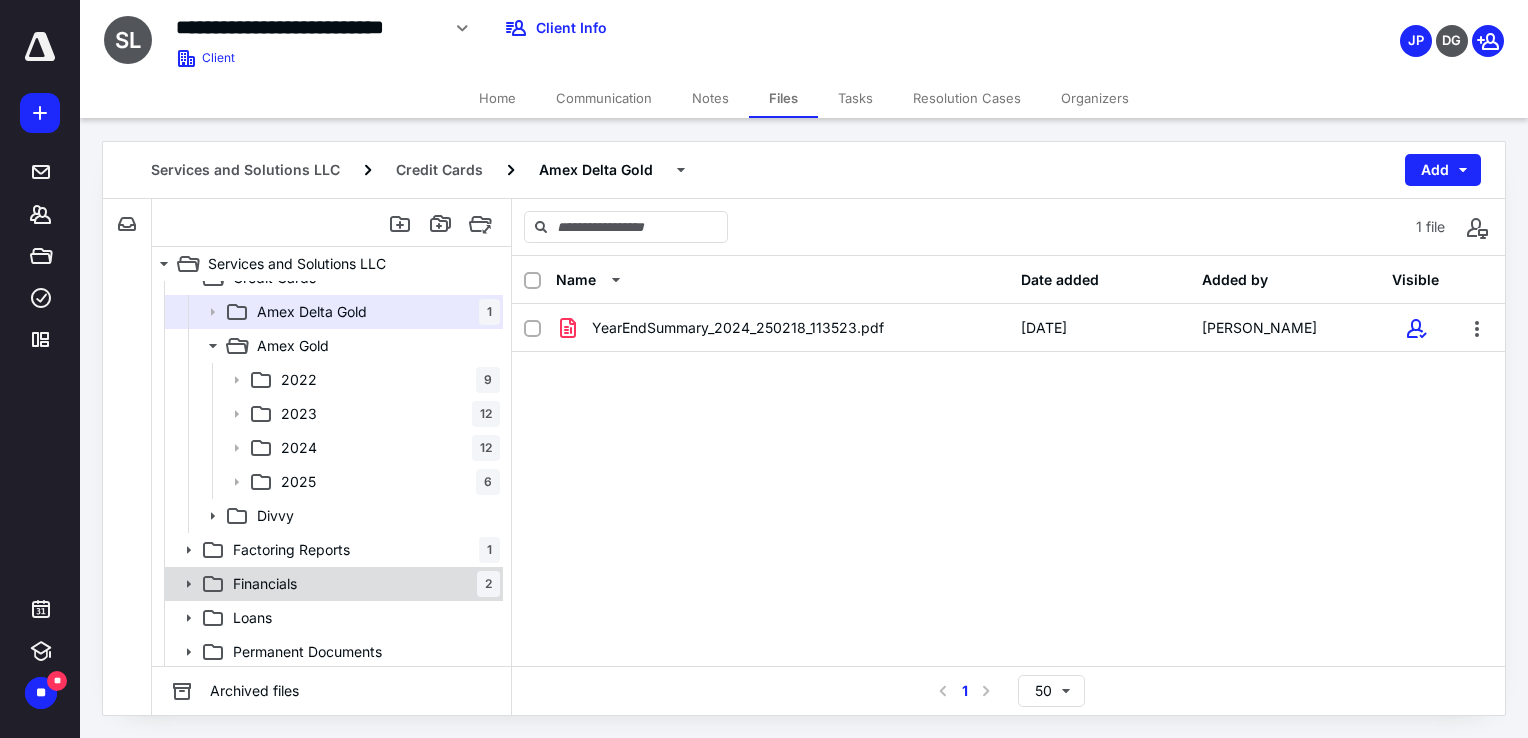 scroll, scrollTop: 769, scrollLeft: 0, axis: vertical 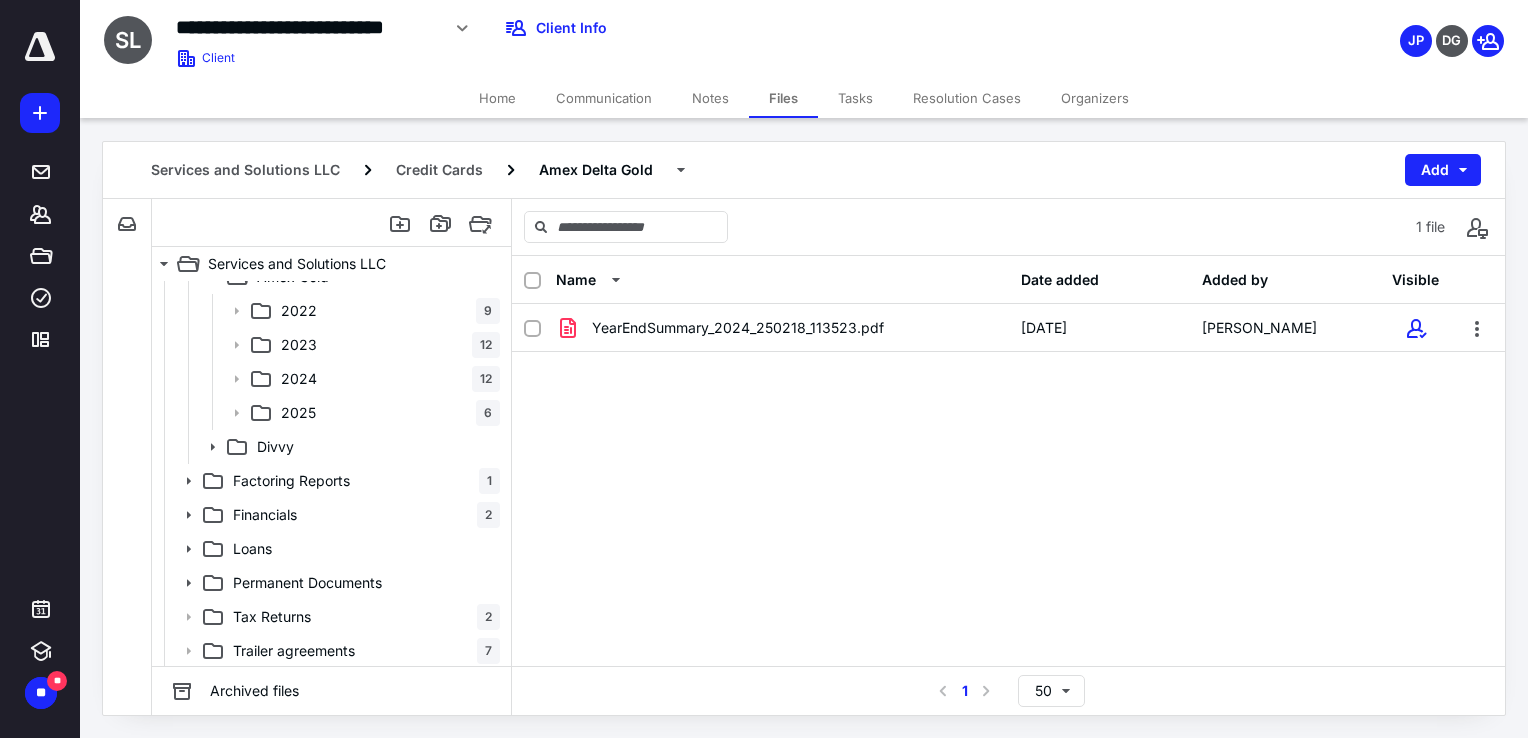 drag, startPoint x: 314, startPoint y: 550, endPoint x: 548, endPoint y: 534, distance: 234.54637 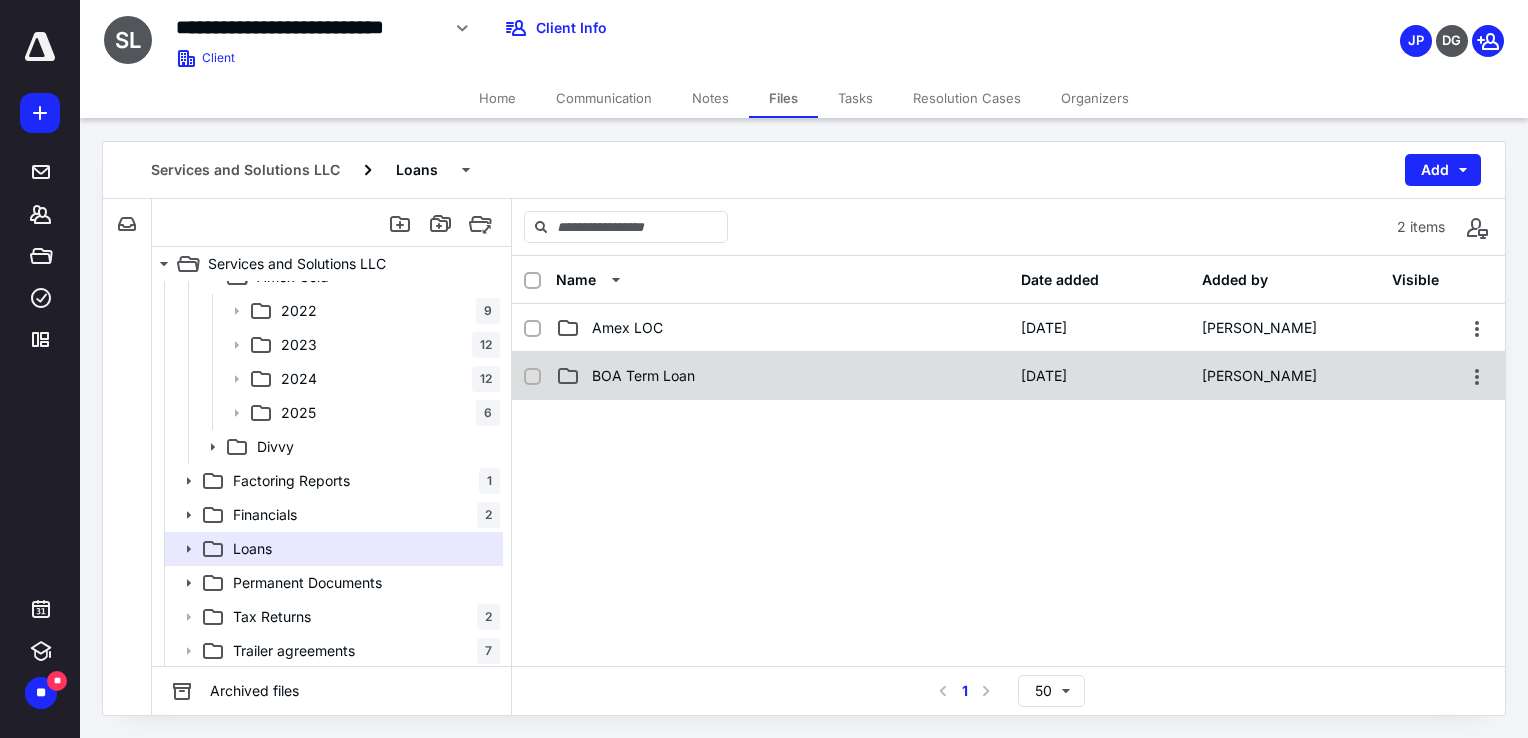 click on "BOA Term Loan" at bounding box center (782, 376) 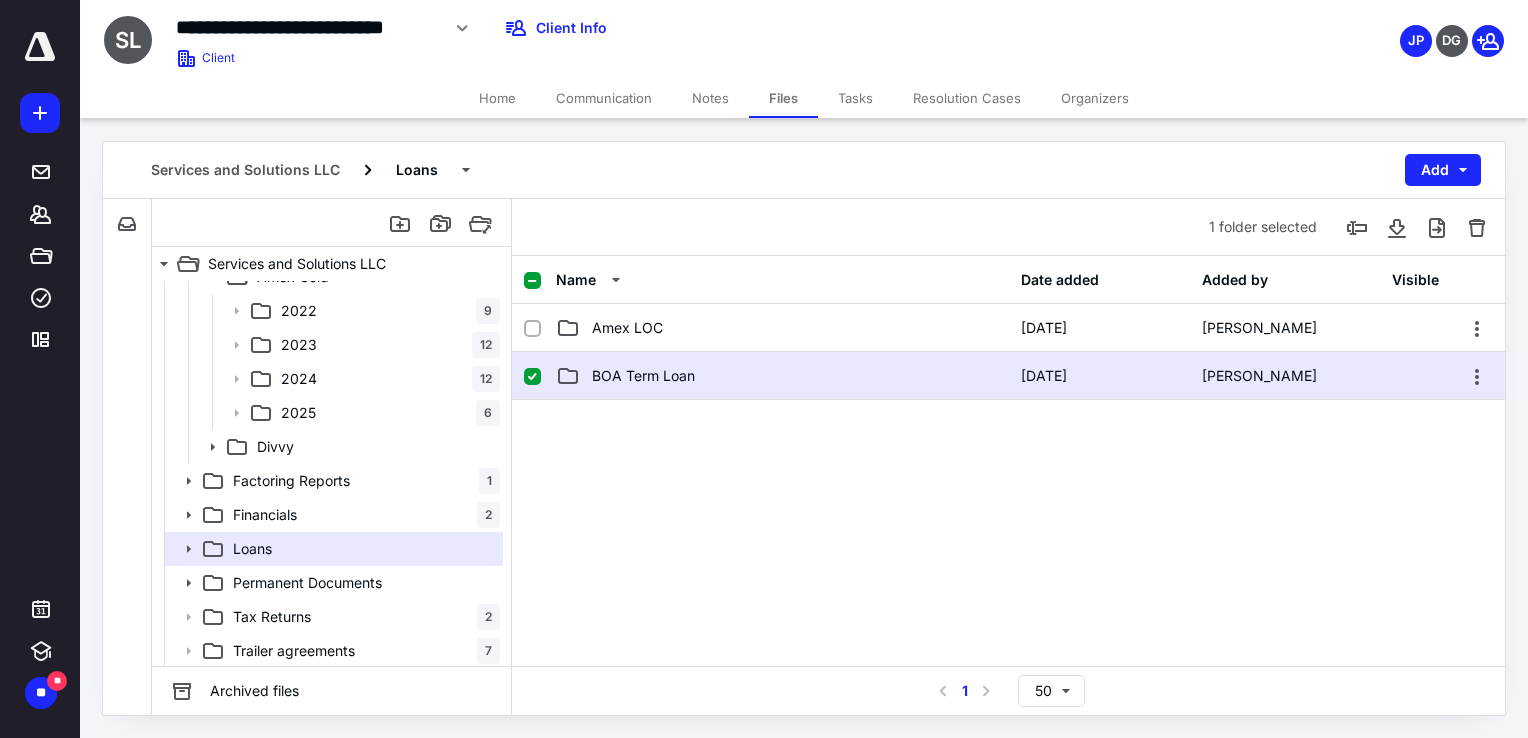 click on "BOA Term Loan" at bounding box center [782, 376] 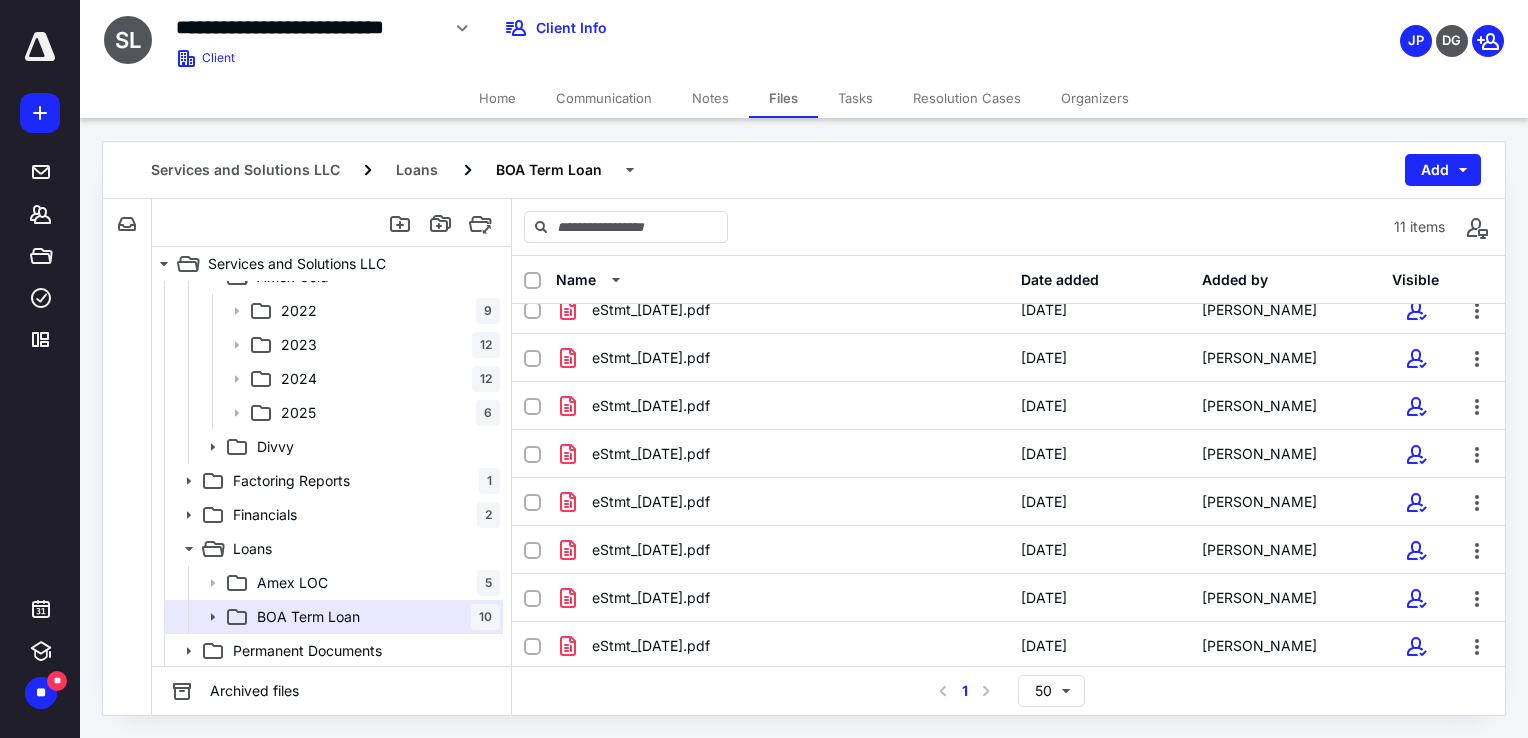 scroll, scrollTop: 0, scrollLeft: 0, axis: both 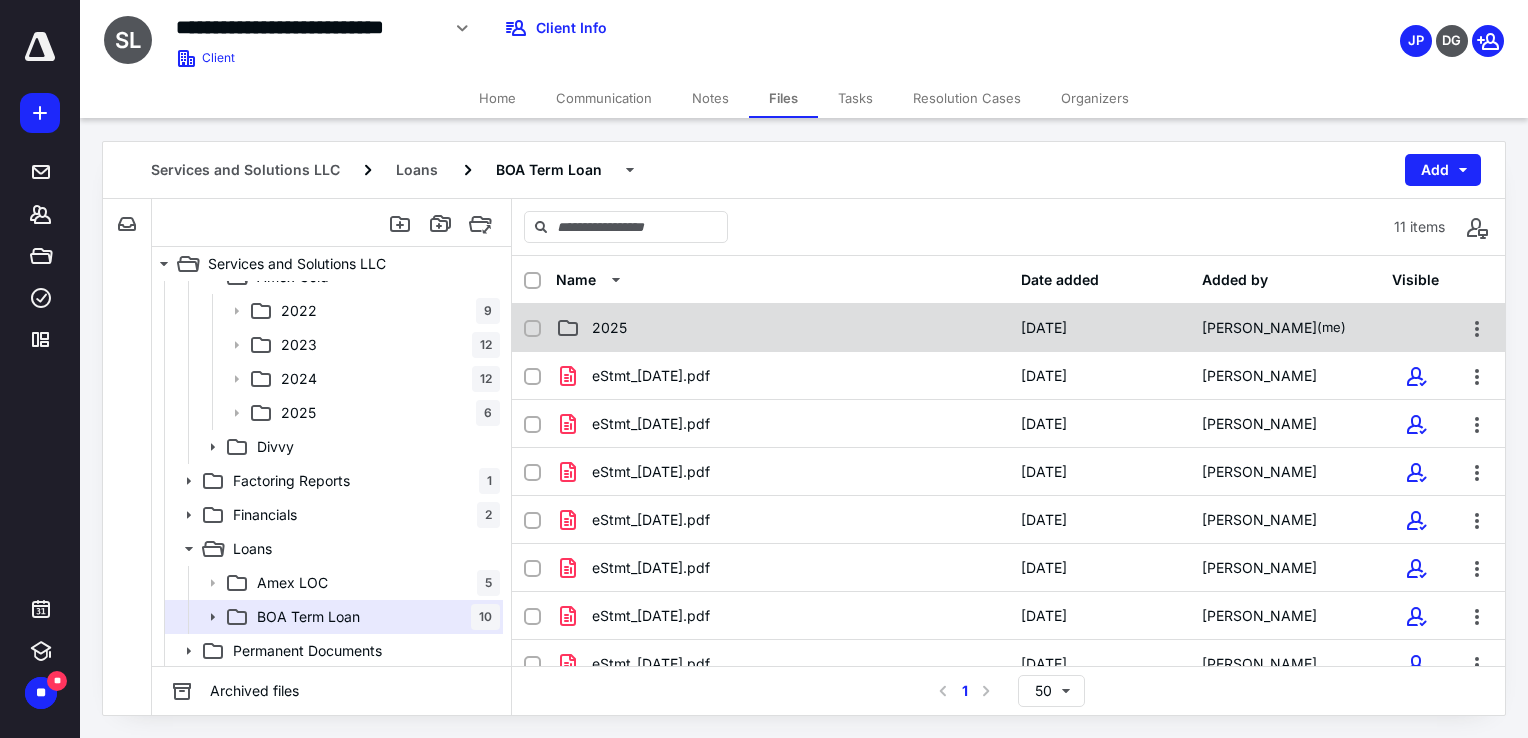 click on "2025" at bounding box center (782, 328) 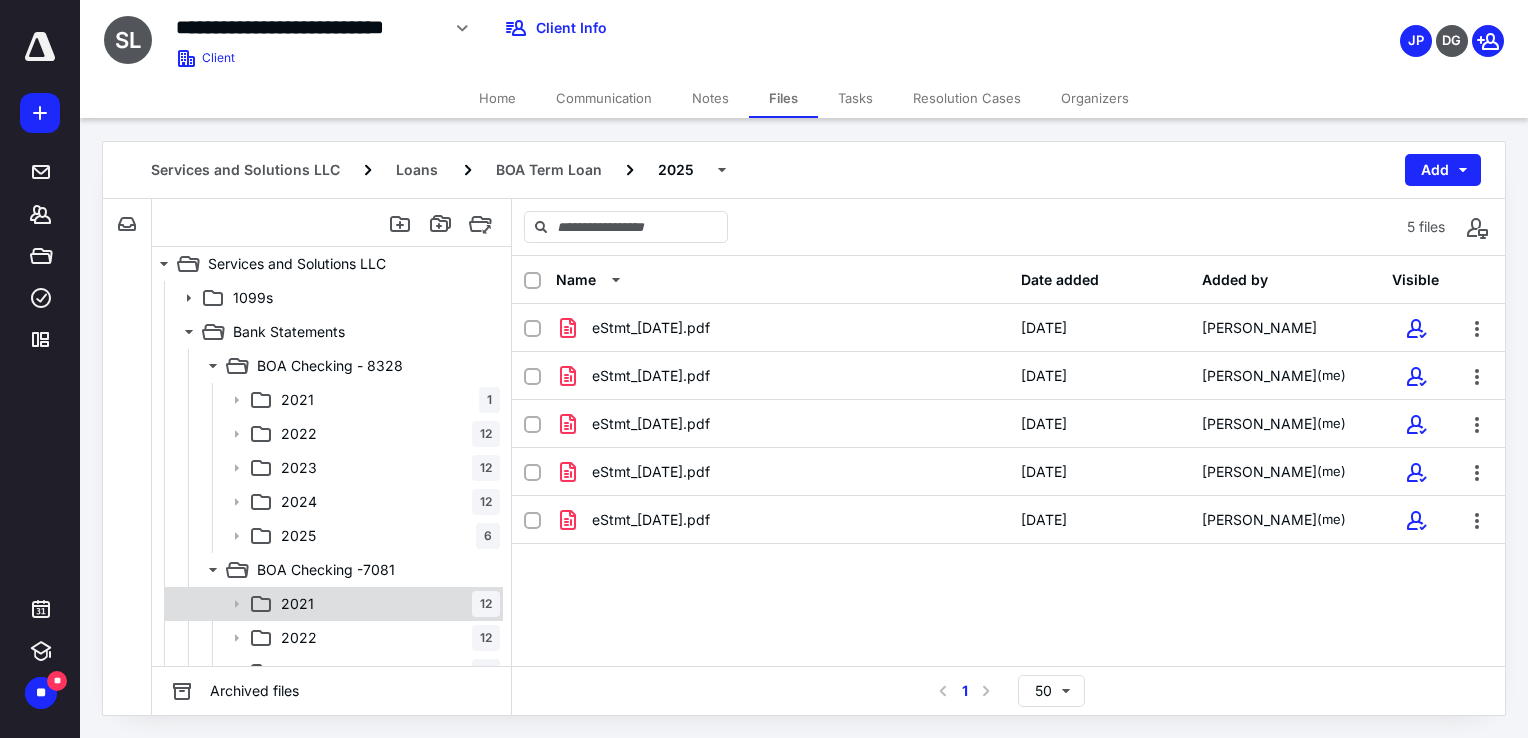 scroll, scrollTop: 200, scrollLeft: 0, axis: vertical 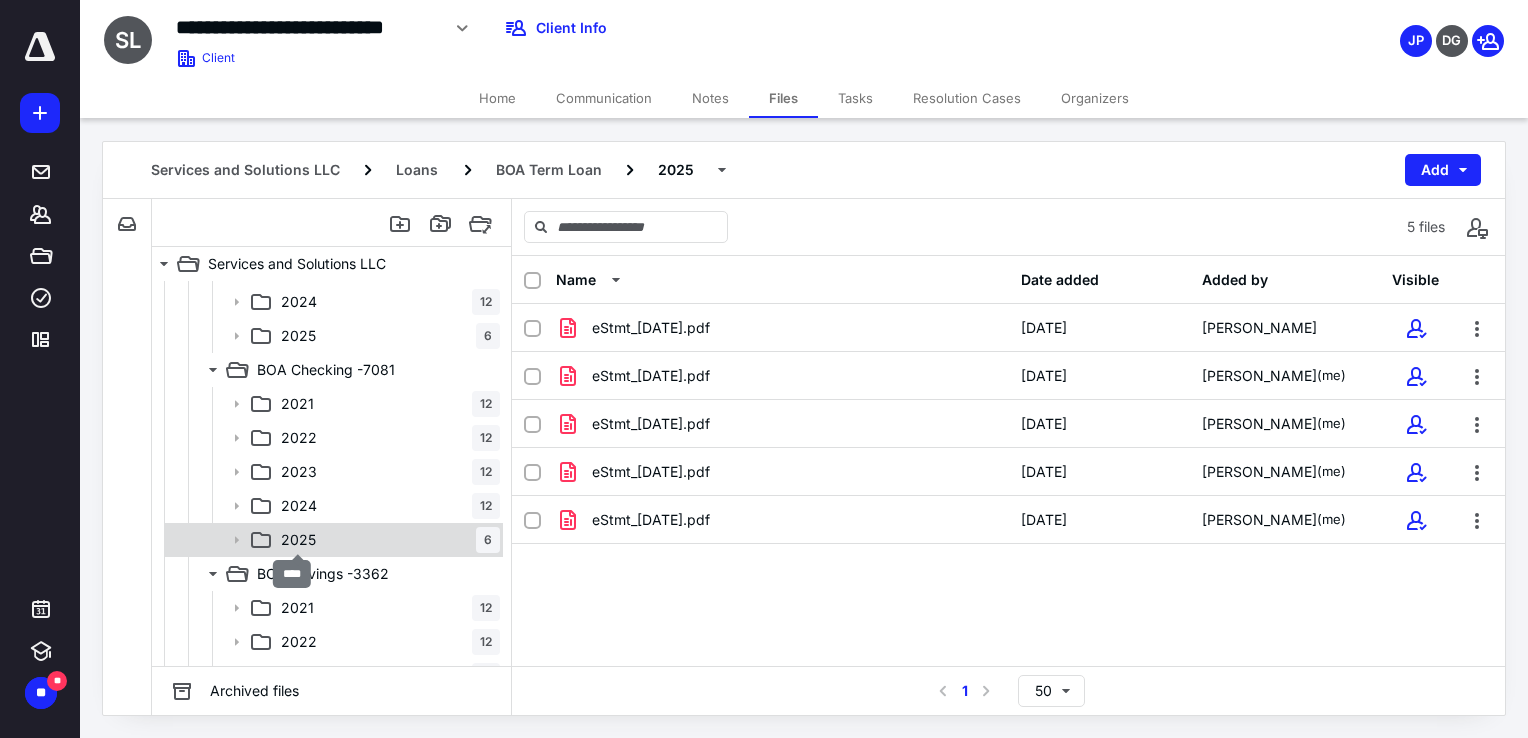 click on "2025" at bounding box center [298, 540] 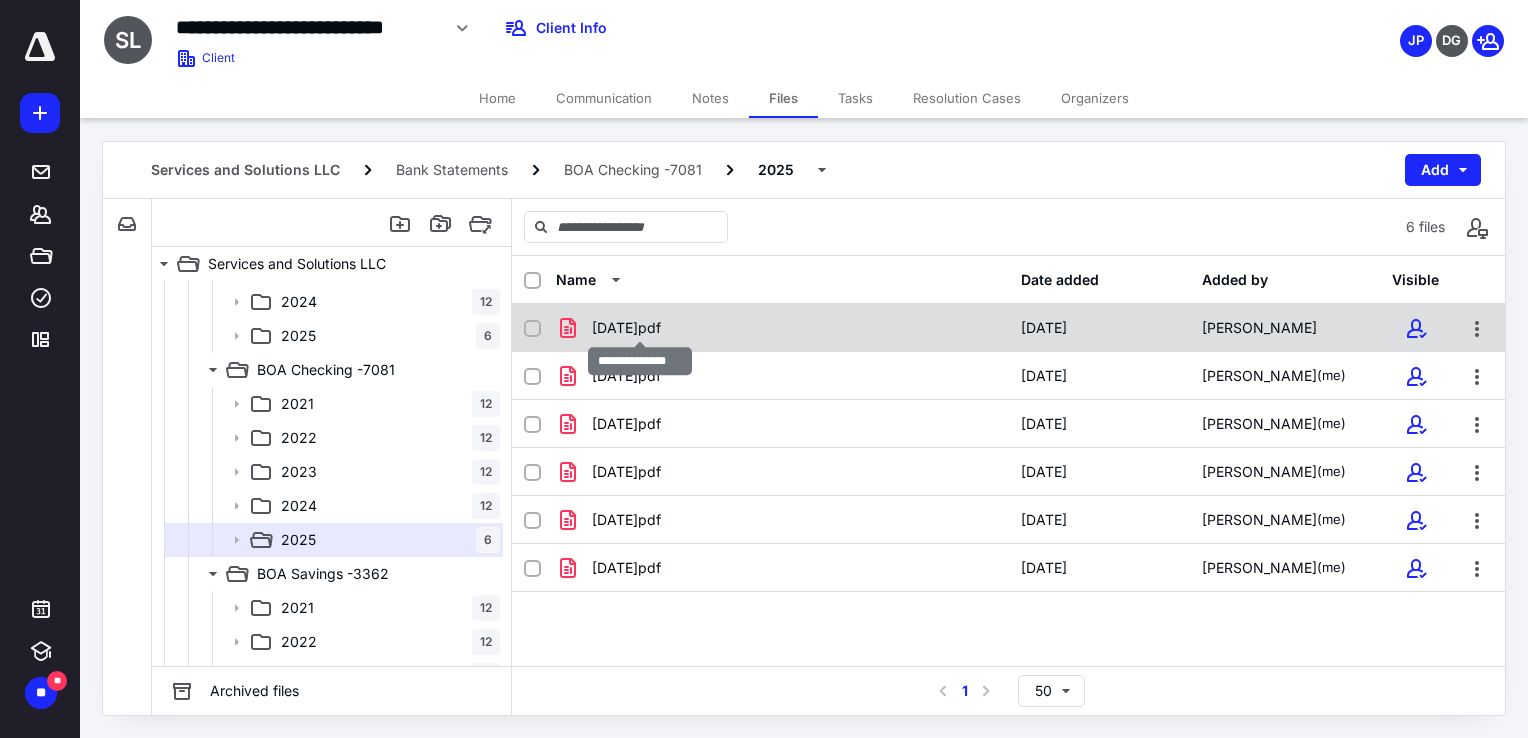 click on "[DATE]pdf" at bounding box center (626, 328) 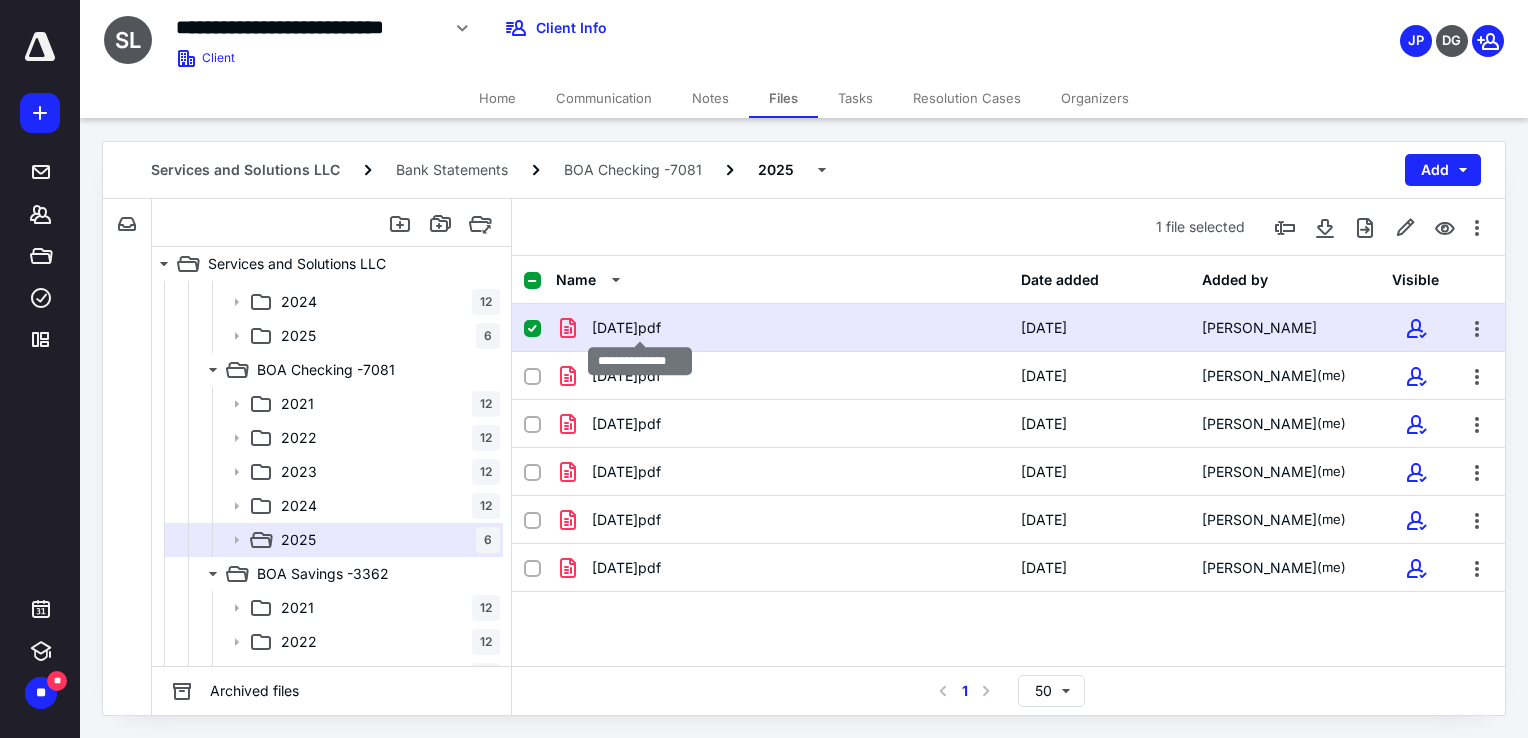click on "[DATE]pdf" at bounding box center (626, 328) 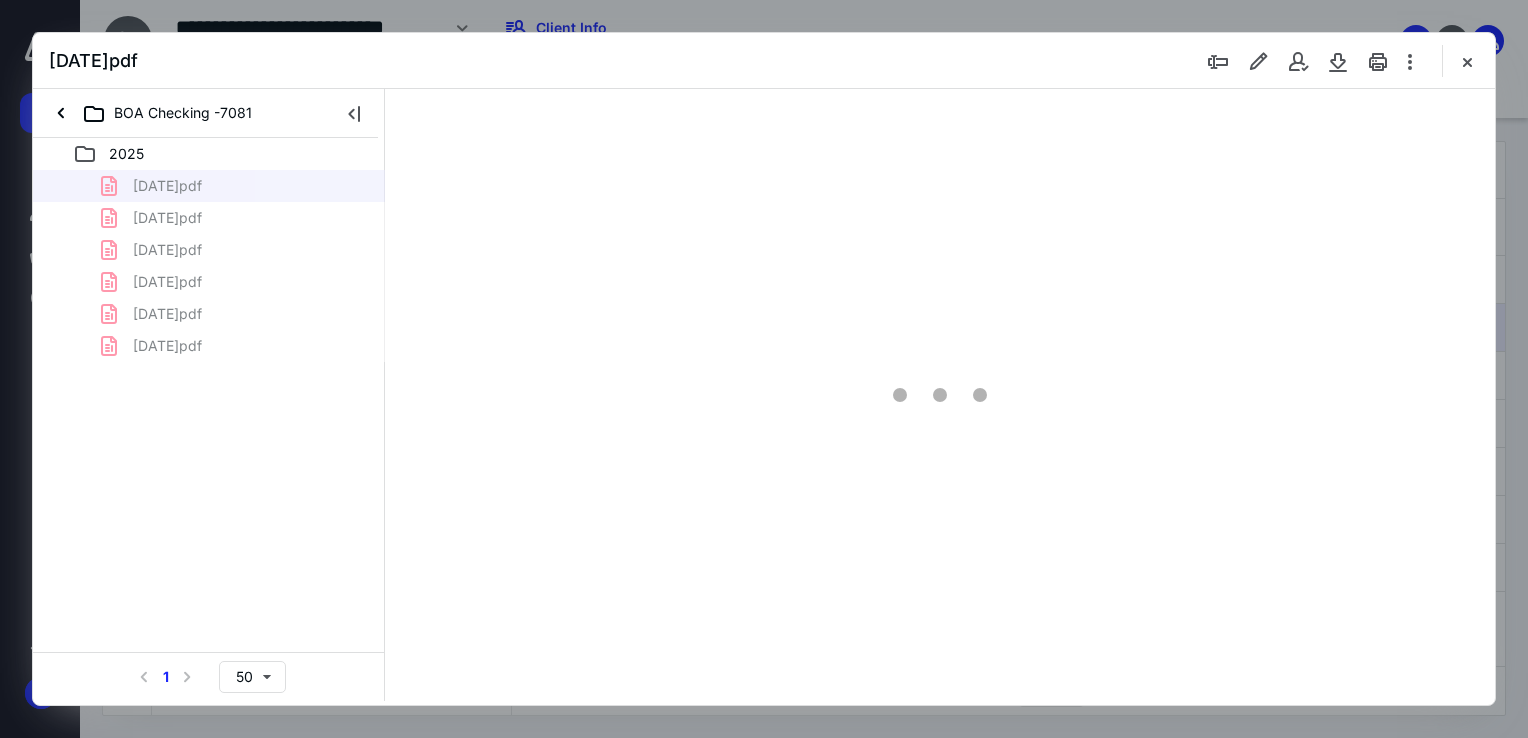 scroll, scrollTop: 0, scrollLeft: 0, axis: both 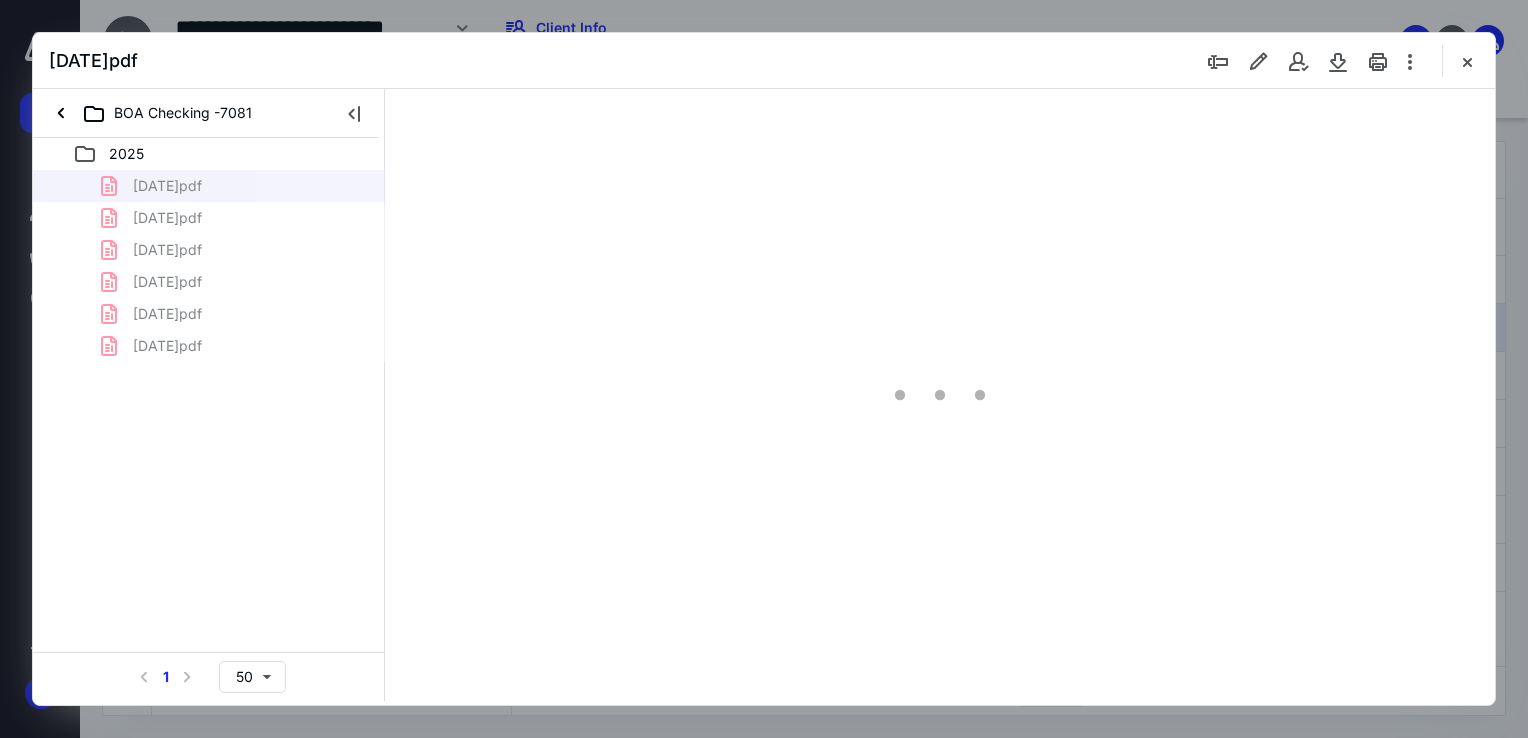 type on "68" 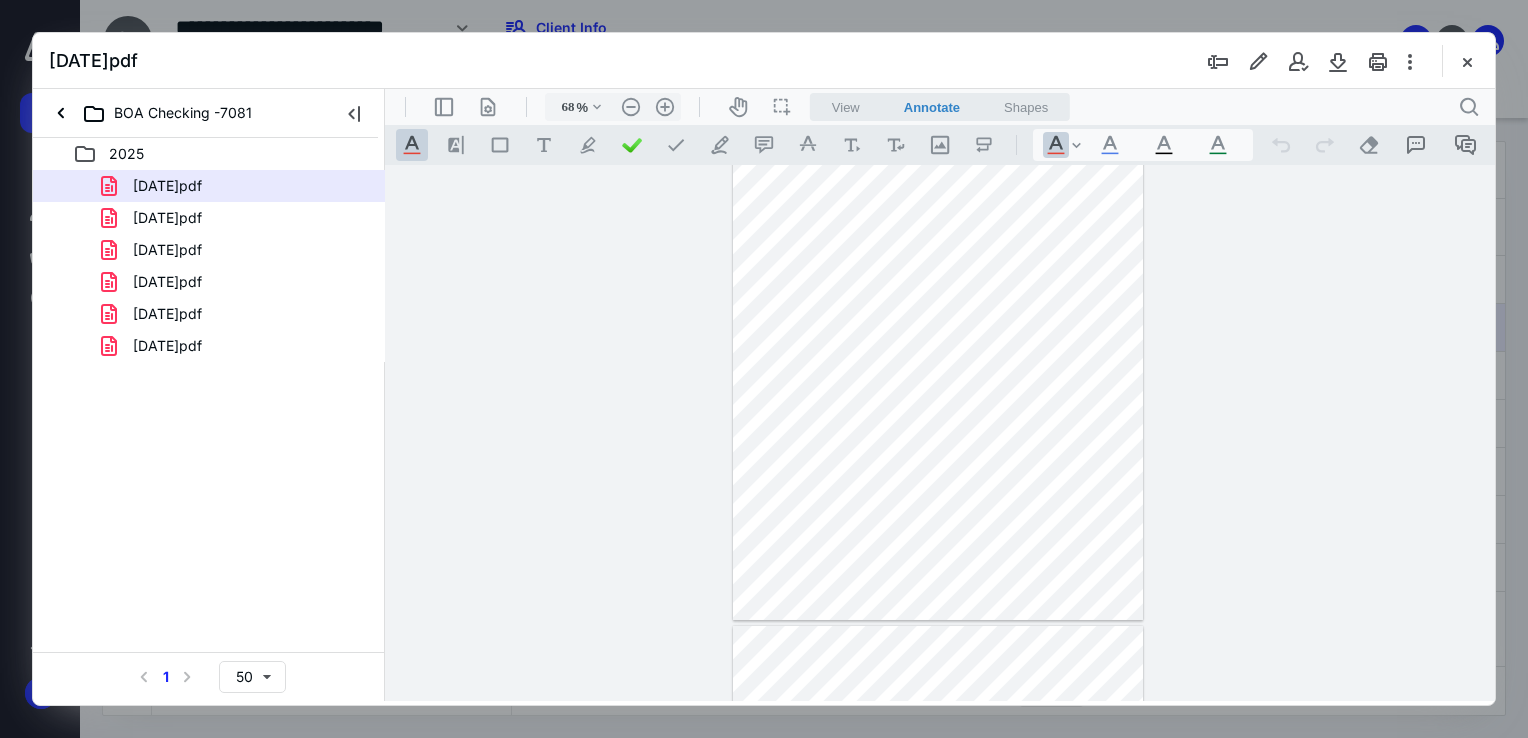 scroll, scrollTop: 0, scrollLeft: 0, axis: both 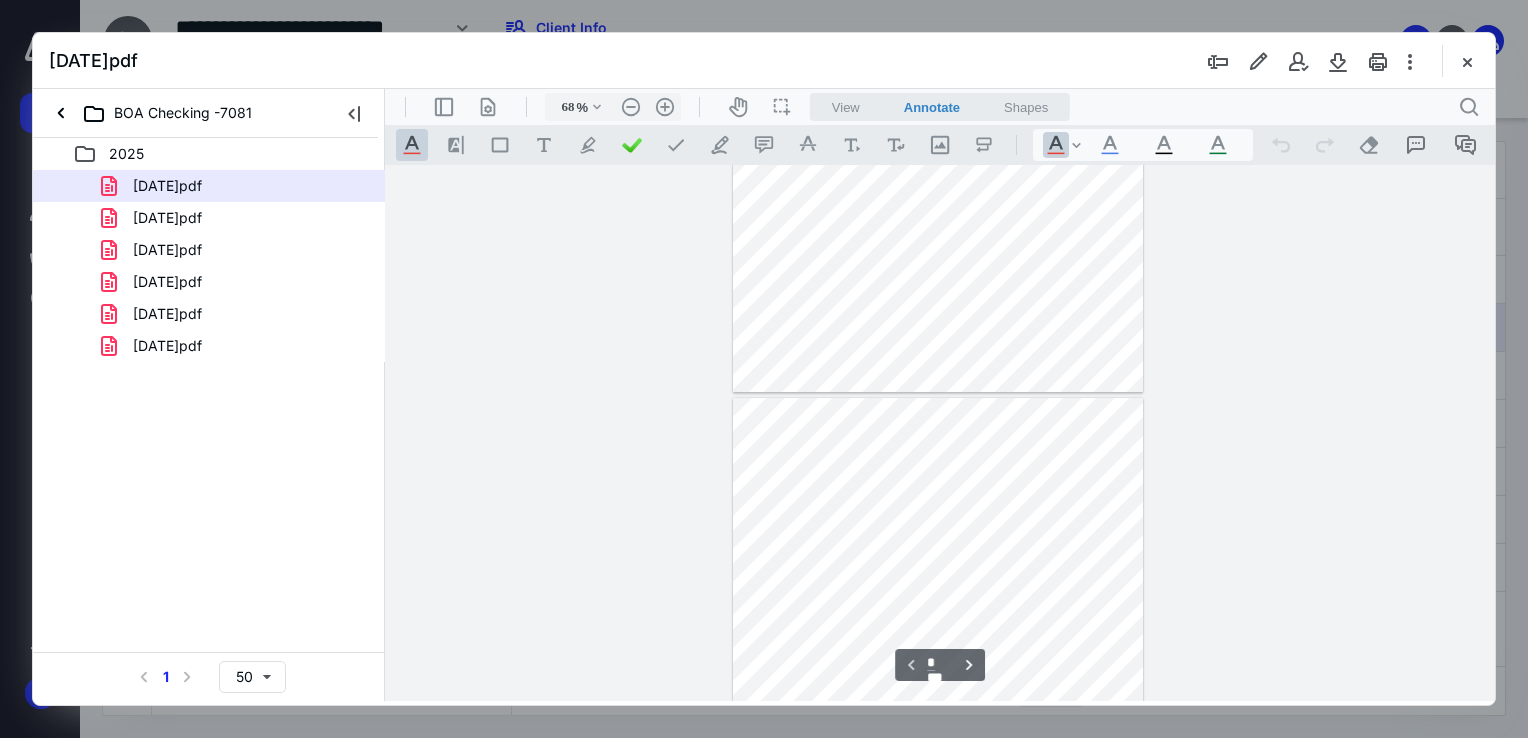 type on "*" 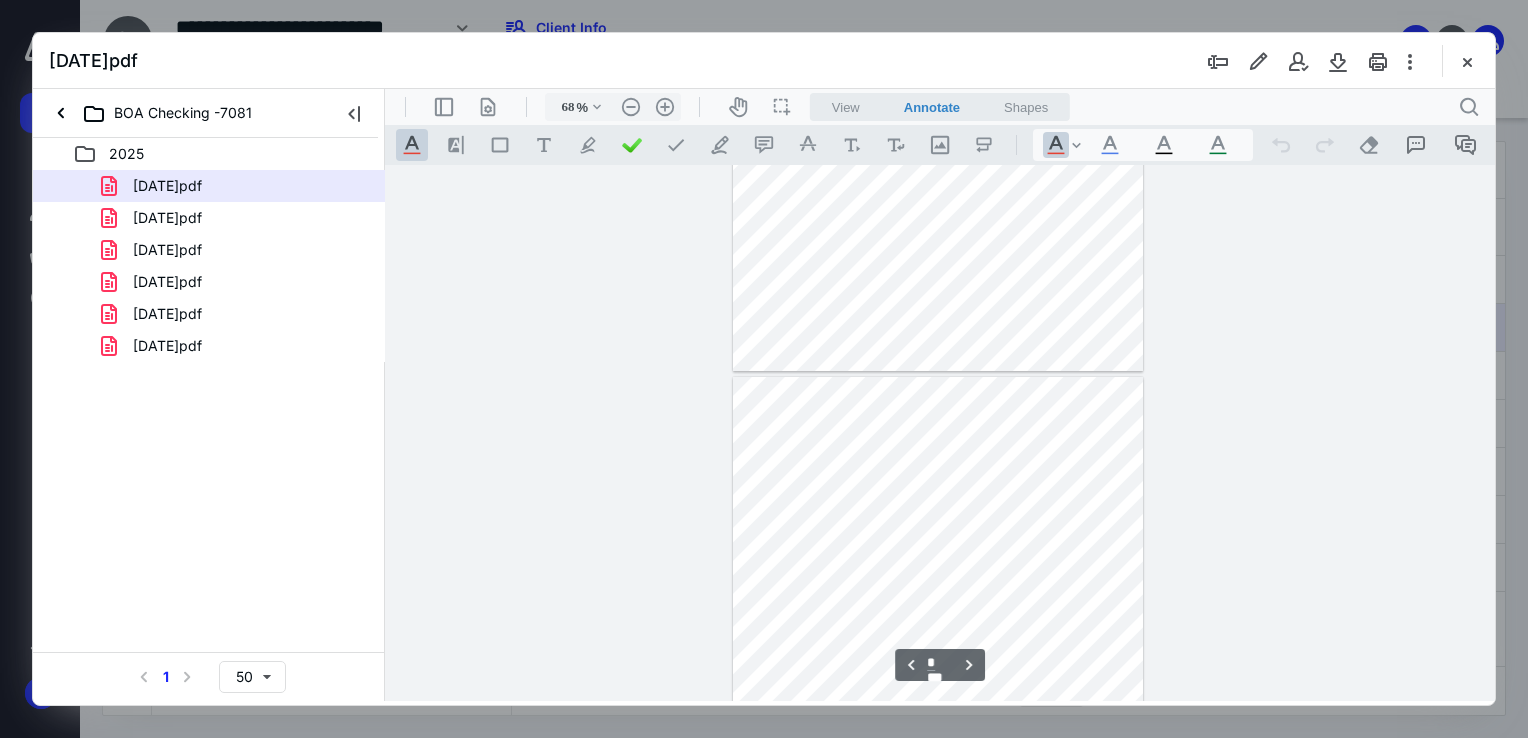 scroll, scrollTop: 400, scrollLeft: 0, axis: vertical 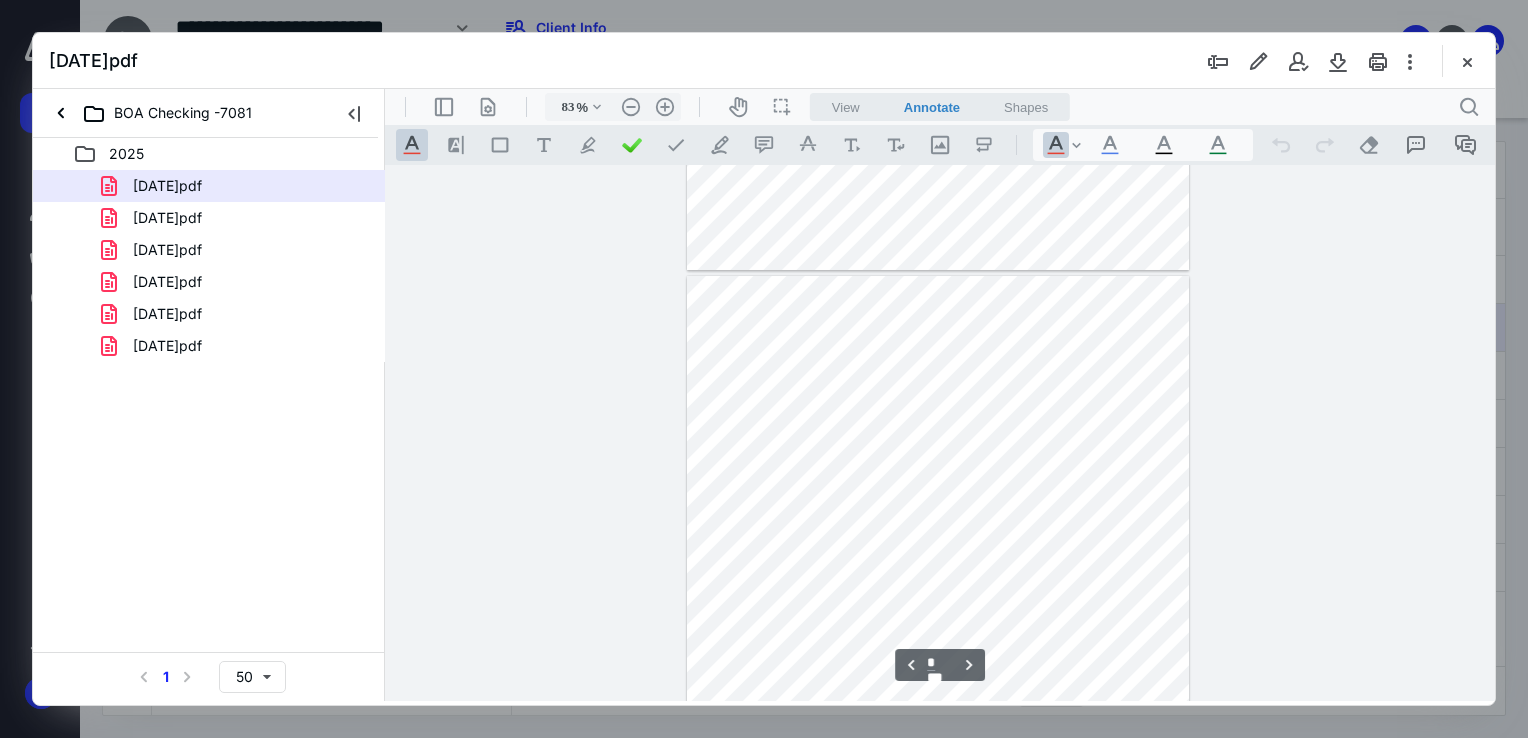 type on "158" 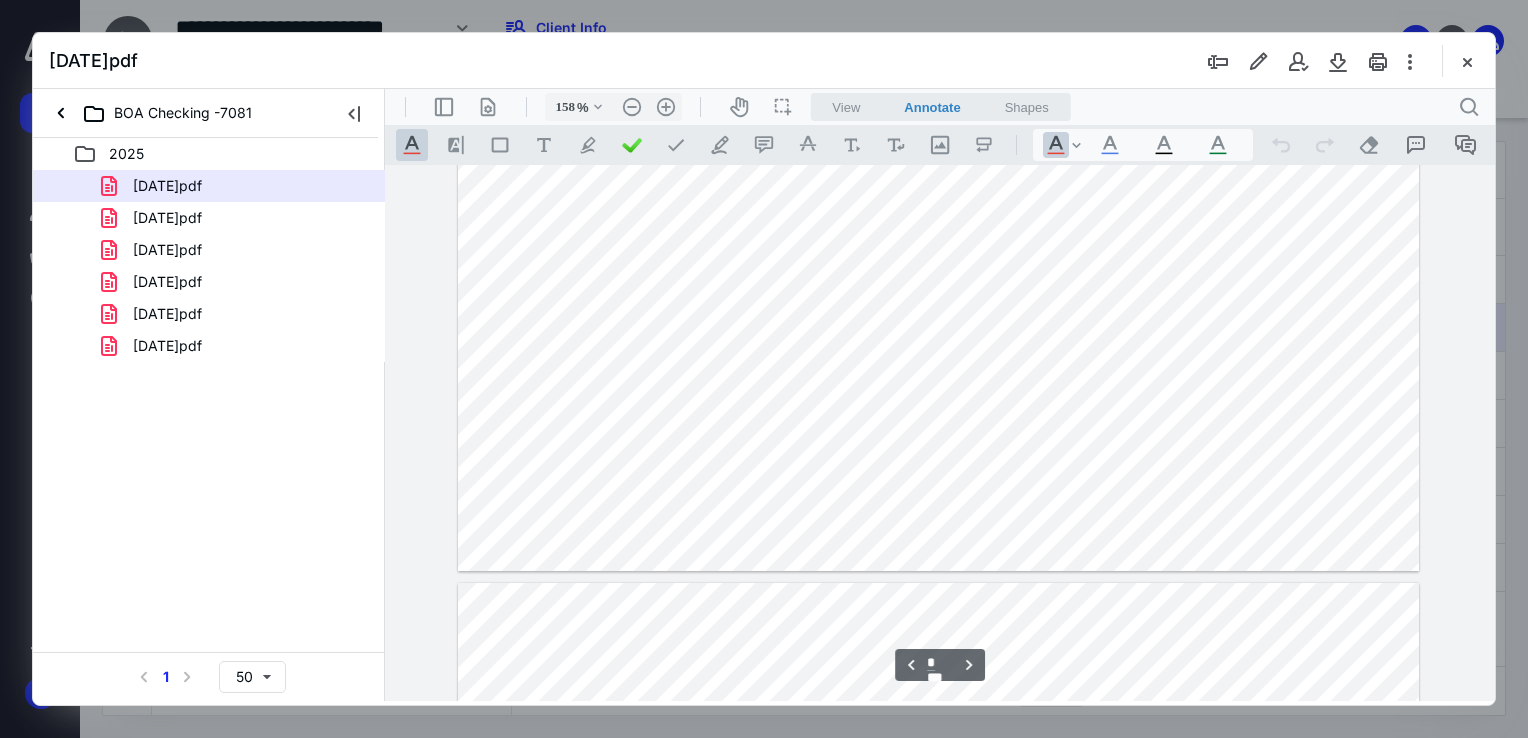 scroll, scrollTop: 2700, scrollLeft: 0, axis: vertical 